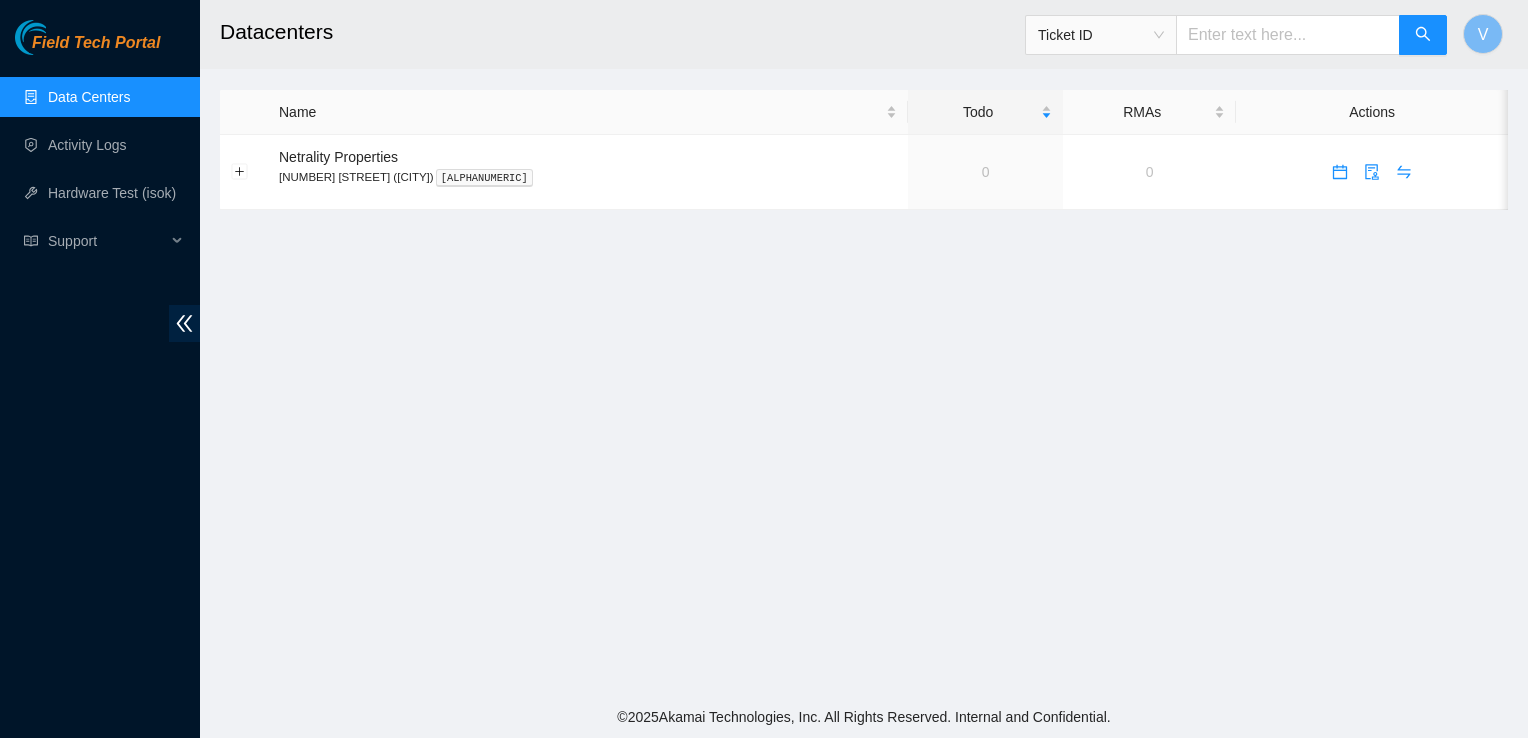 scroll, scrollTop: 0, scrollLeft: 0, axis: both 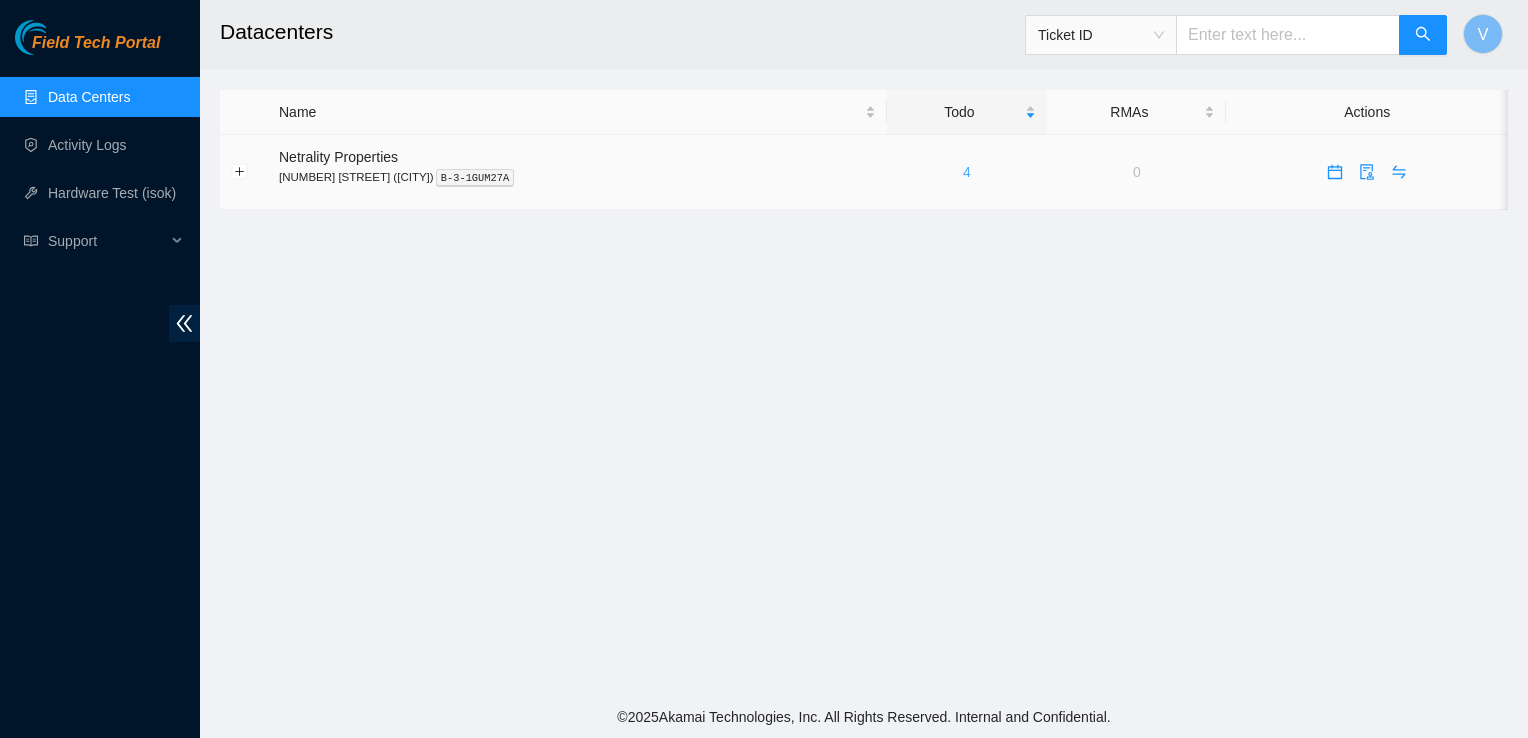 click on "4" at bounding box center (967, 172) 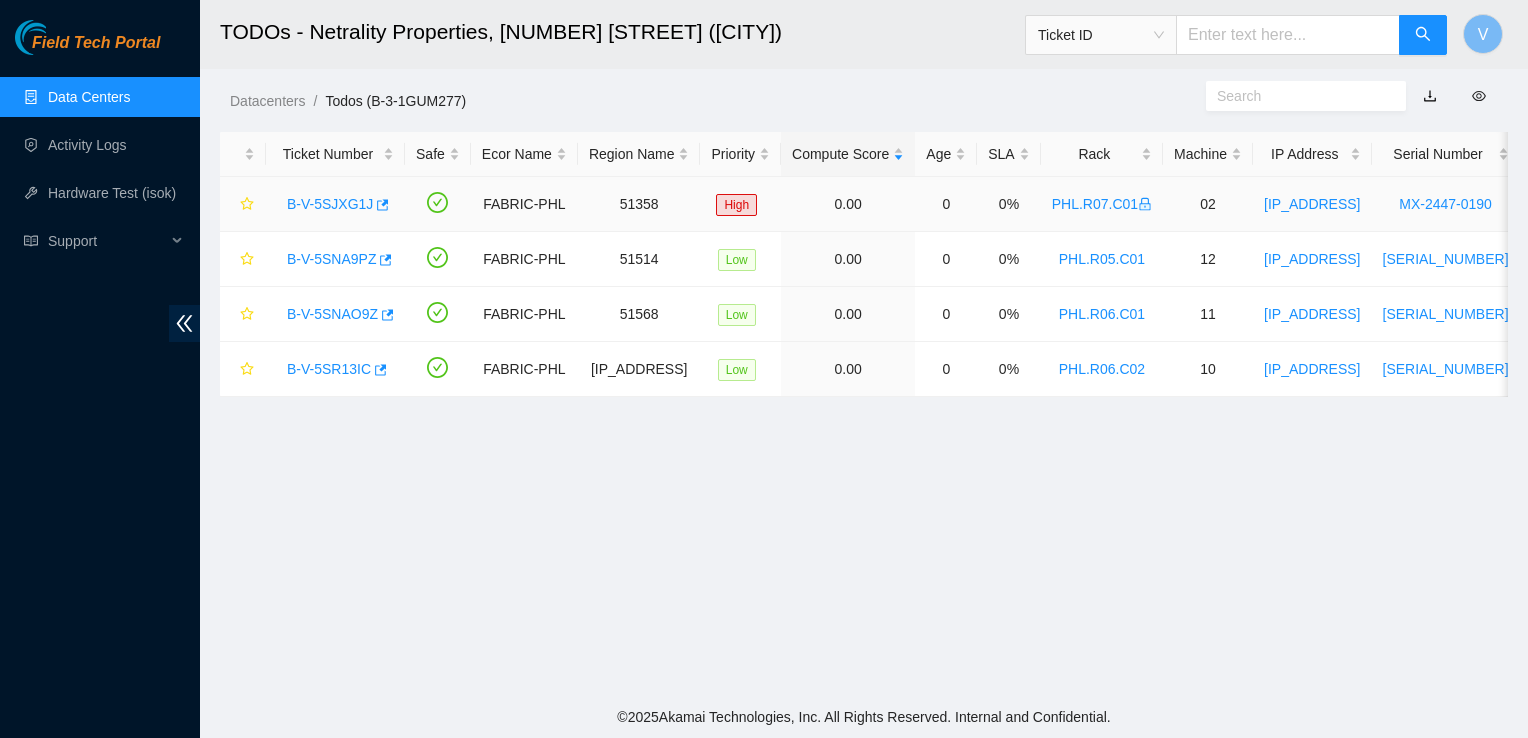 click on "B-V-5SJXG1J" at bounding box center [330, 204] 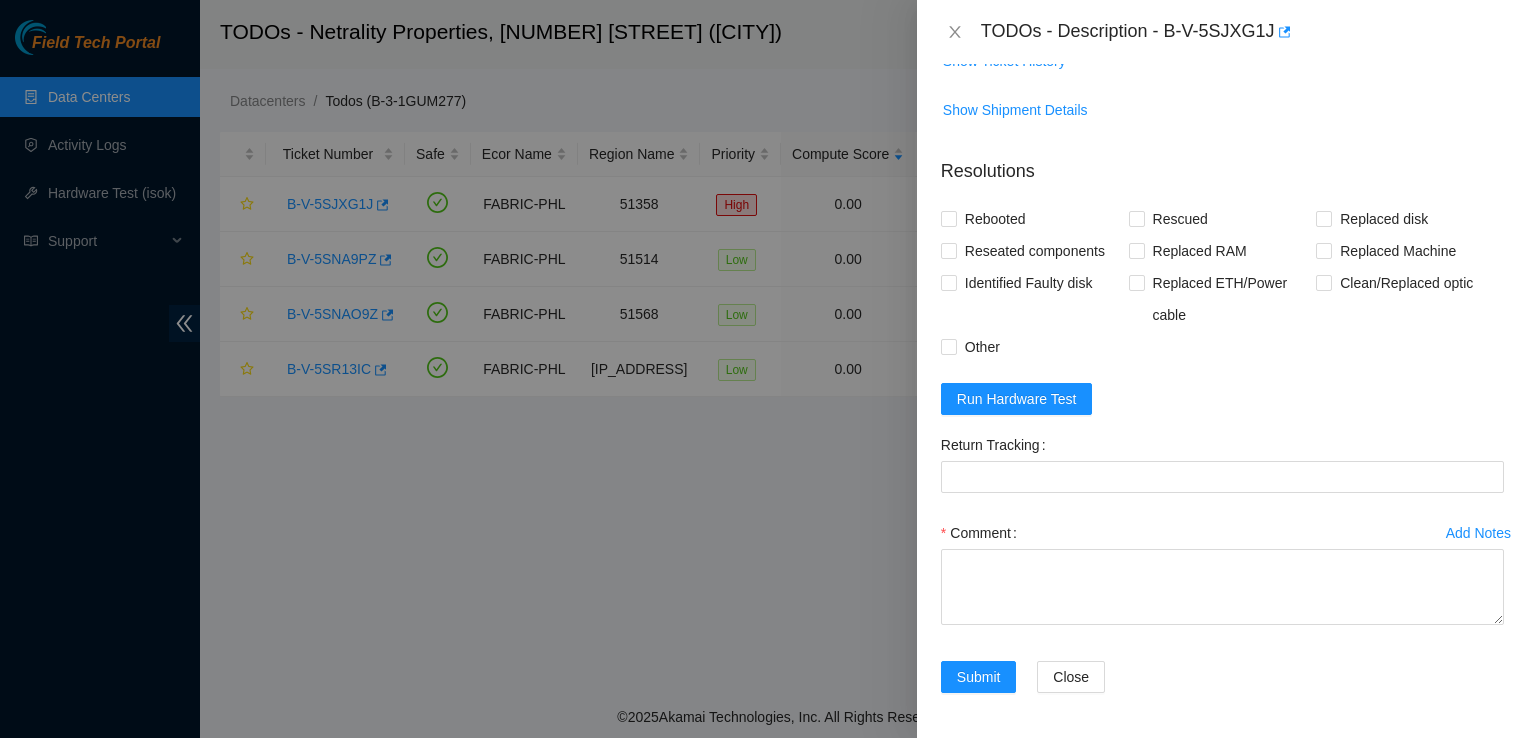 scroll, scrollTop: 0, scrollLeft: 0, axis: both 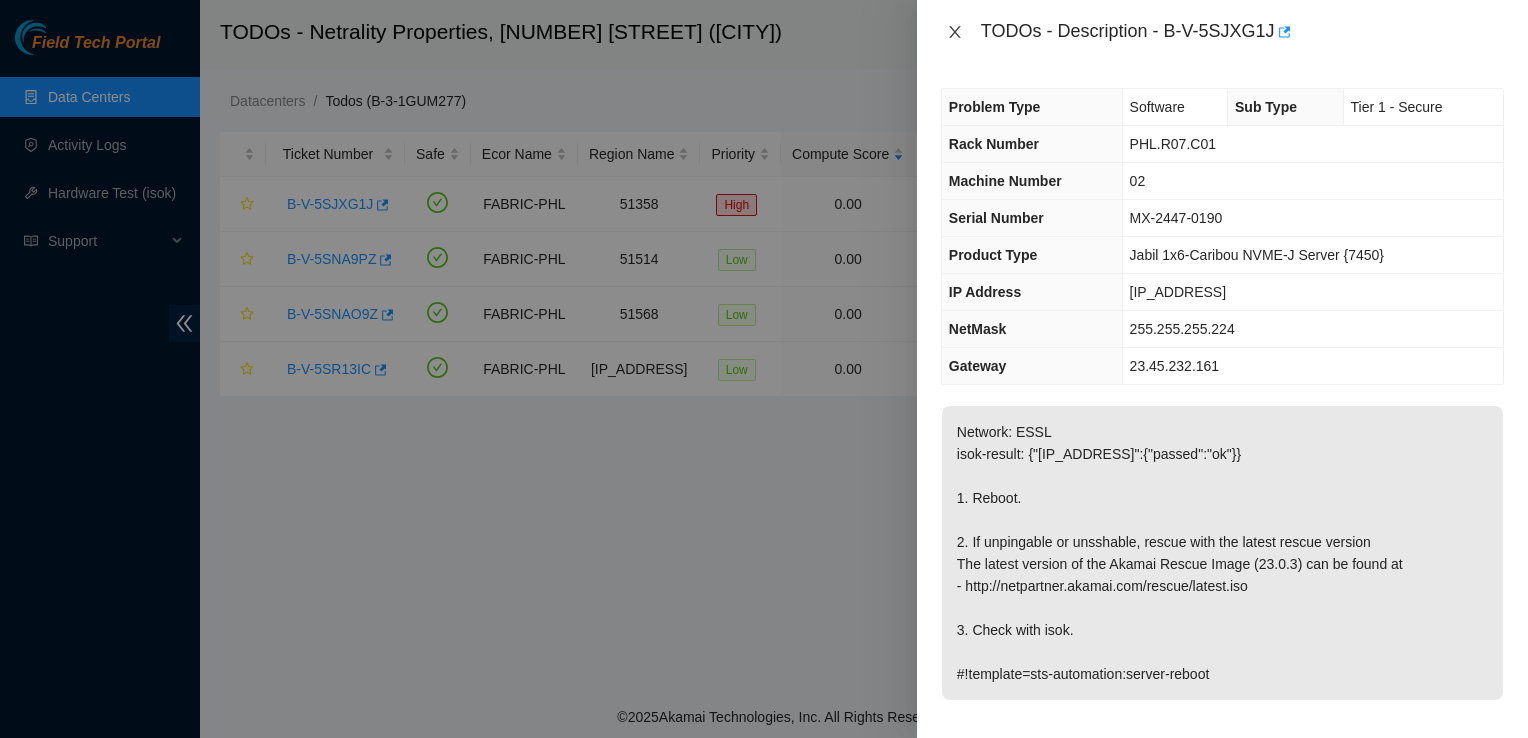 click 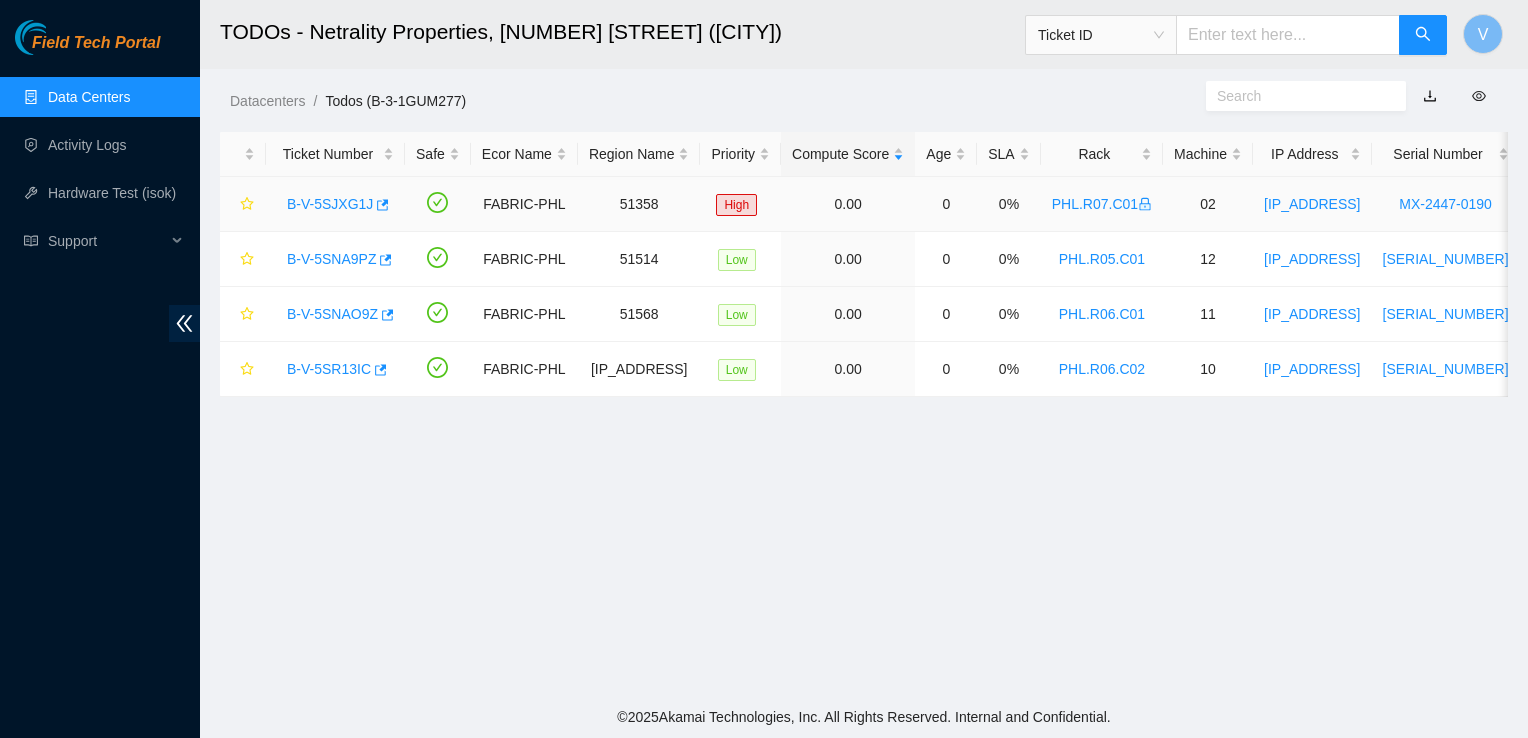 click on "B-V-5SJXG1J" at bounding box center (330, 204) 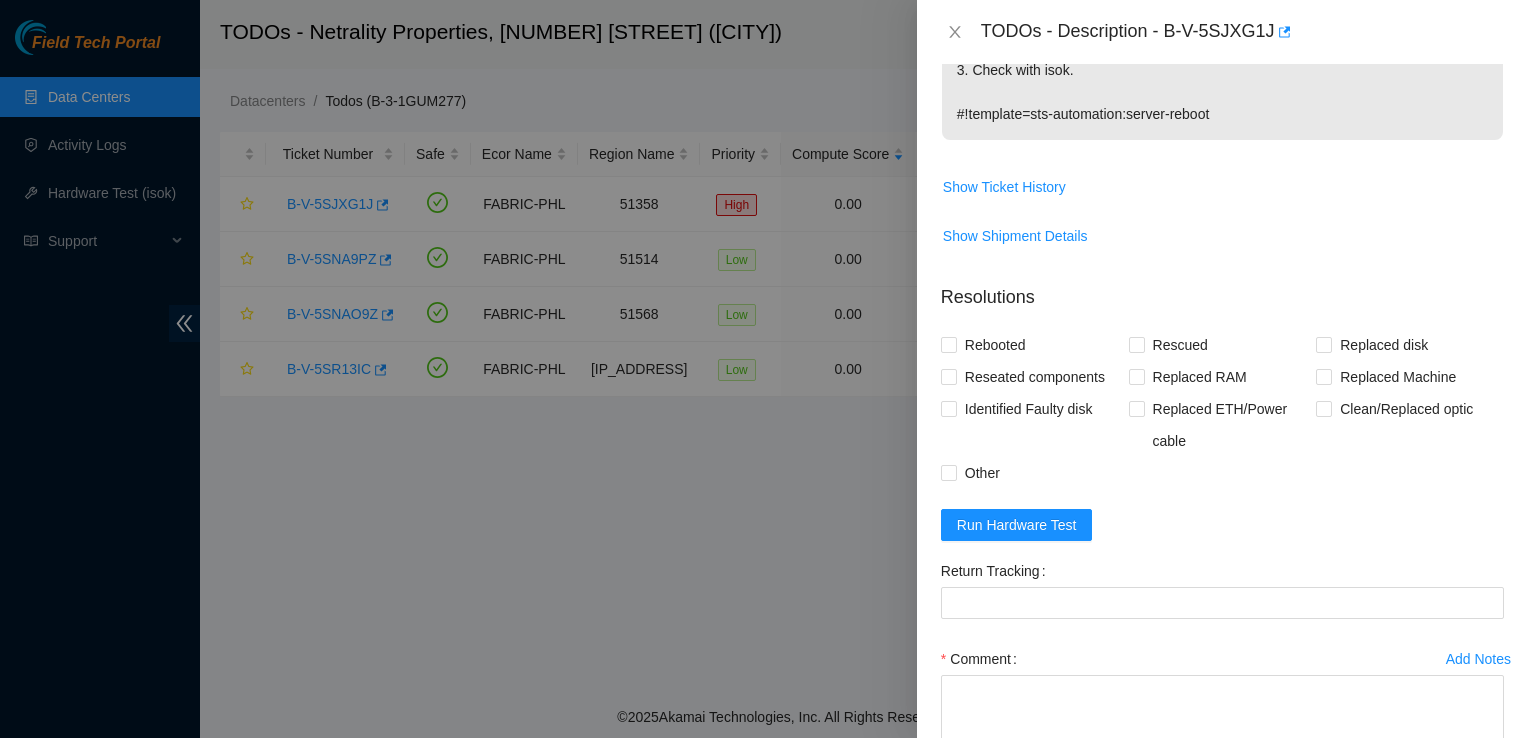 scroll, scrollTop: 686, scrollLeft: 0, axis: vertical 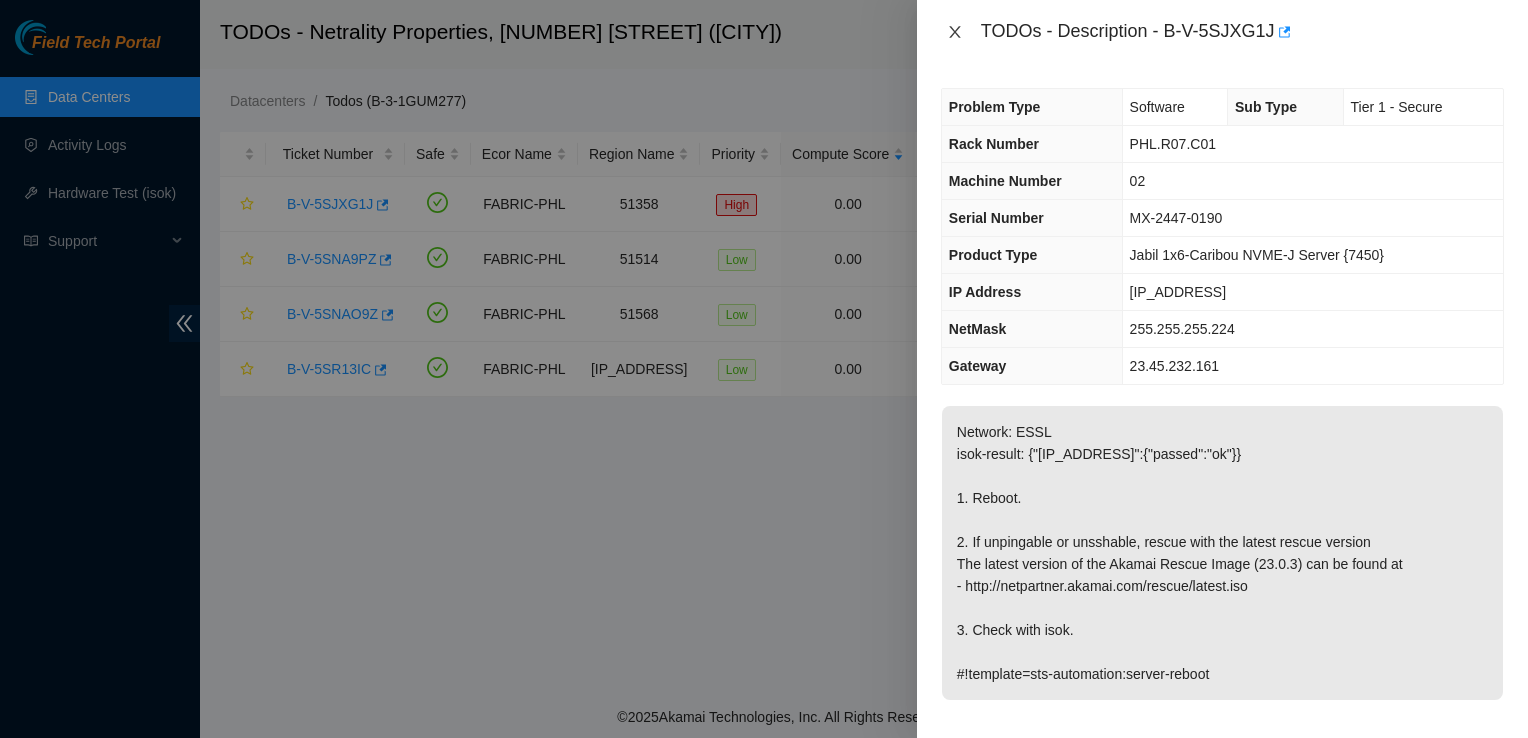 click 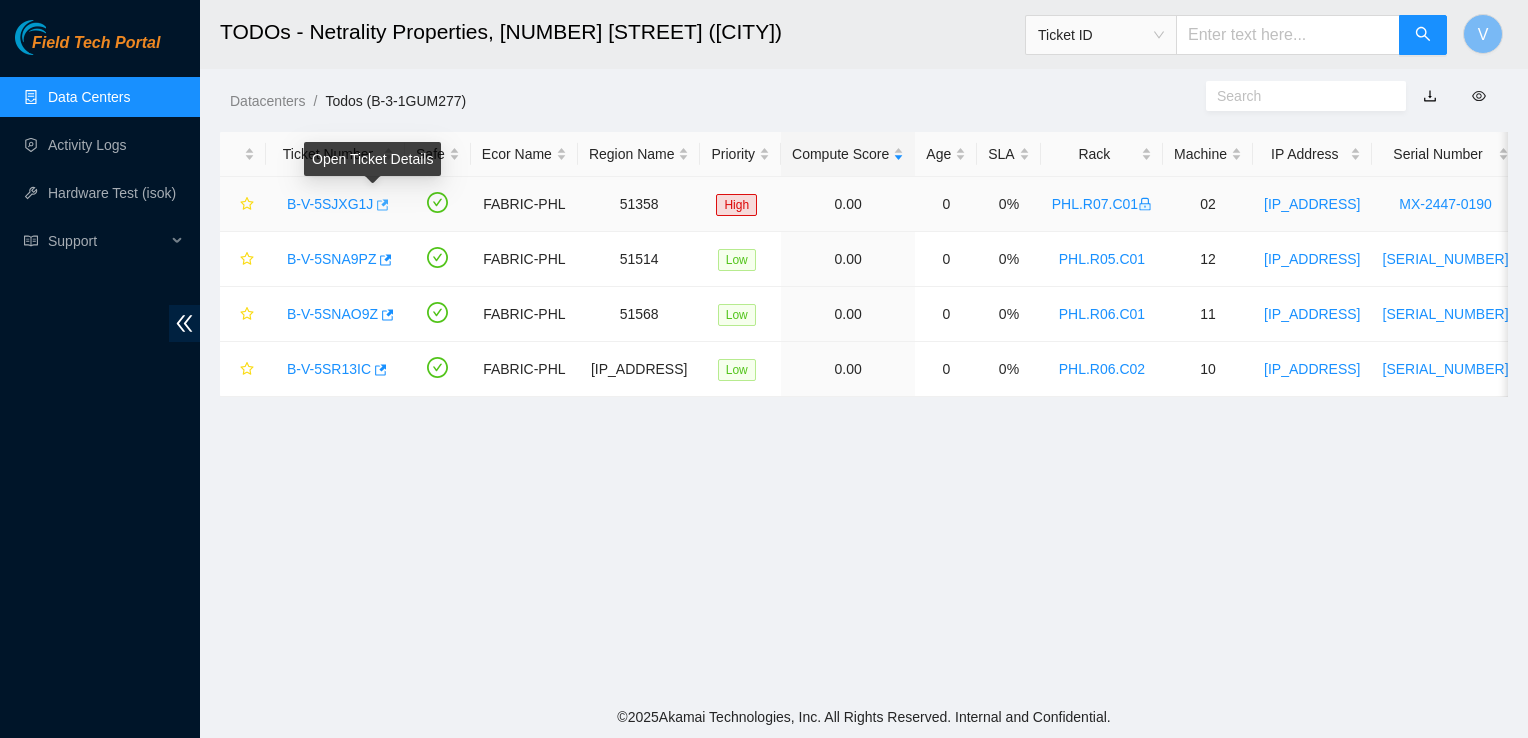 click 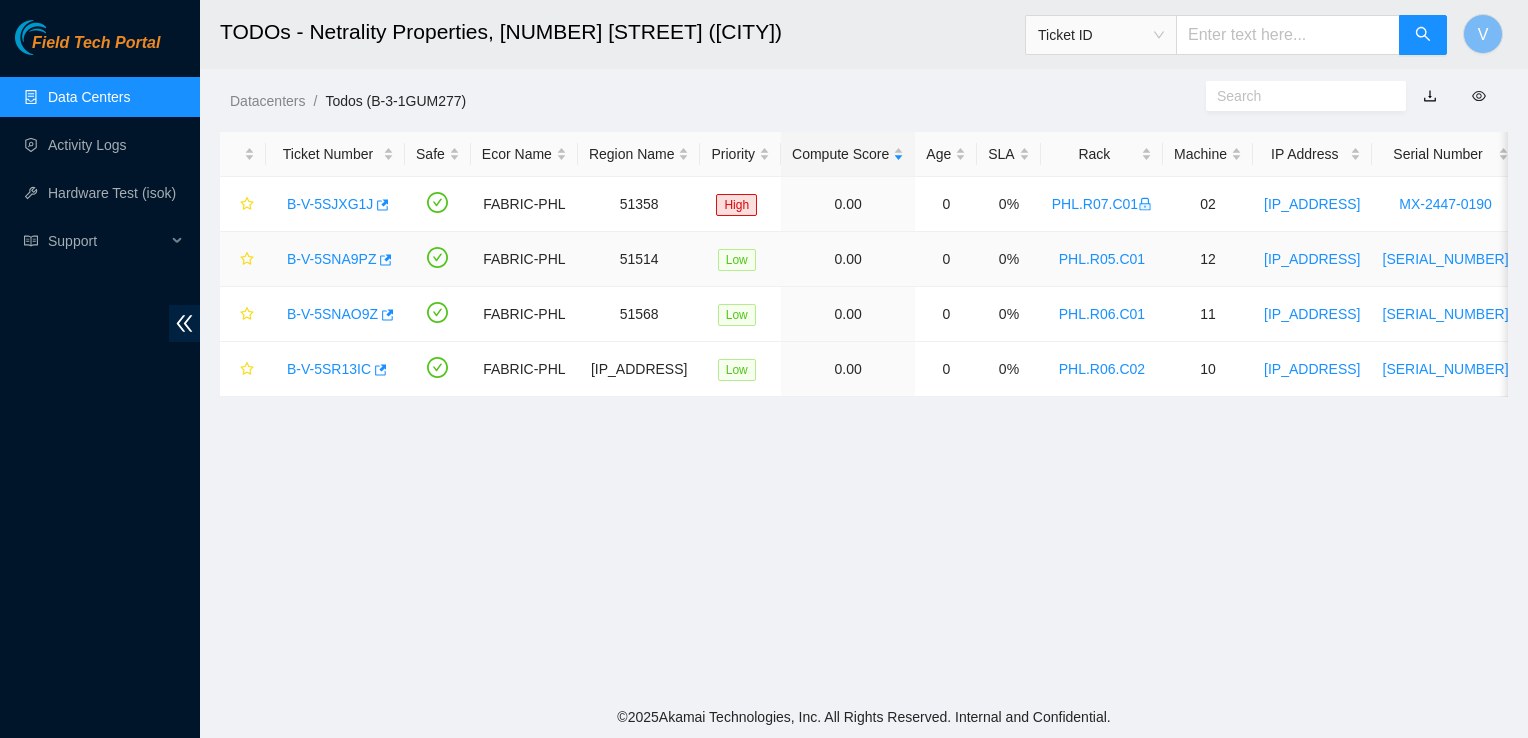 click on "B-V-5SNA9PZ" at bounding box center (335, 259) 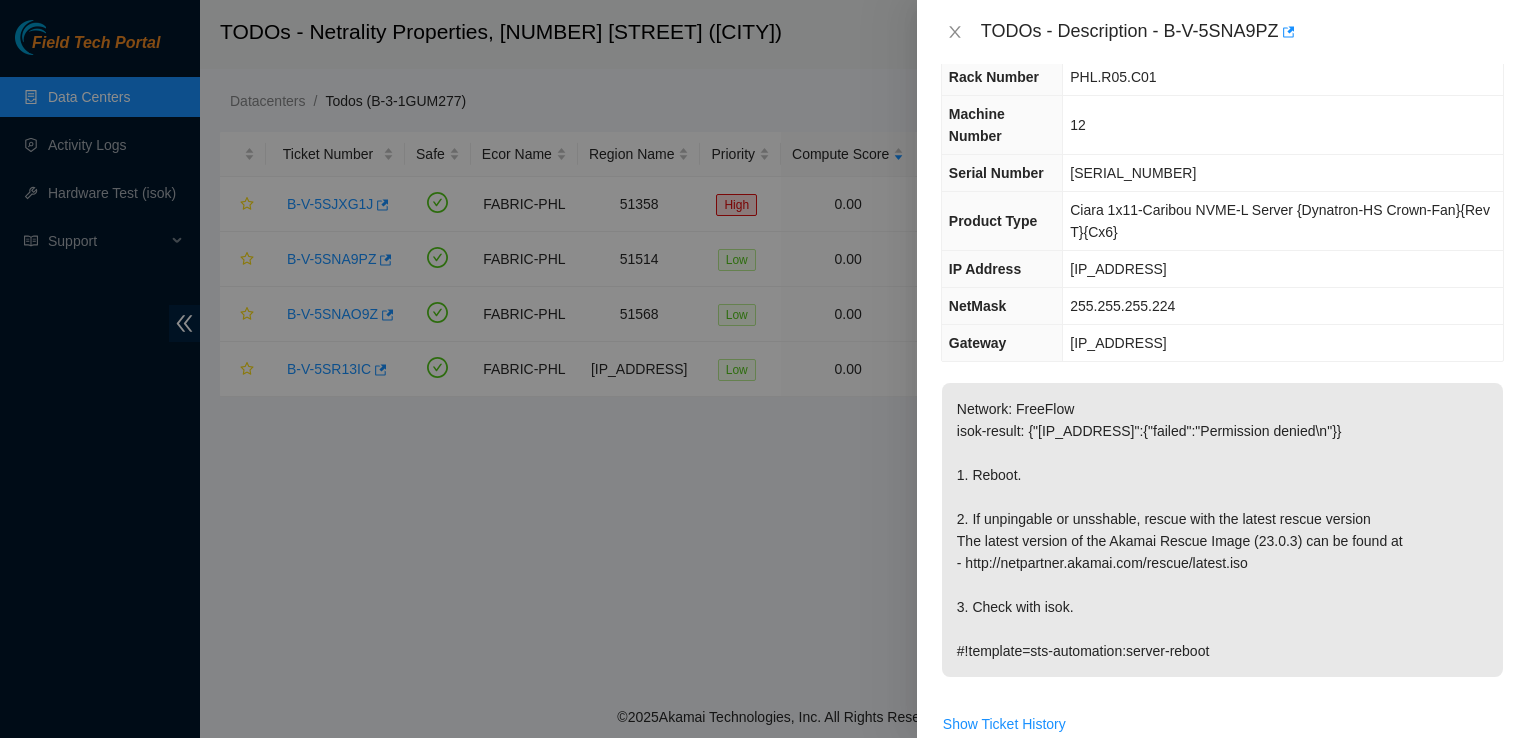 scroll, scrollTop: 104, scrollLeft: 0, axis: vertical 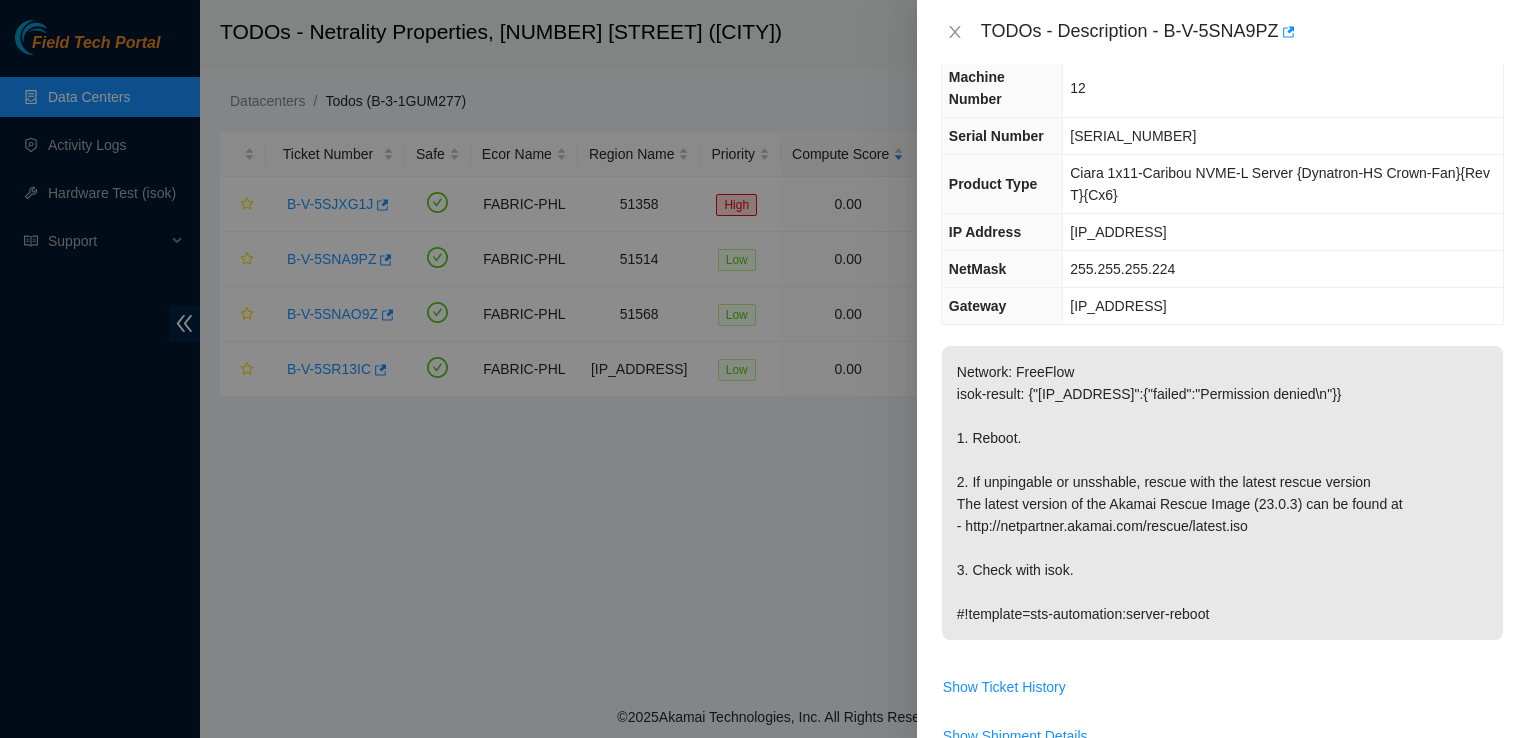 click at bounding box center (764, 369) 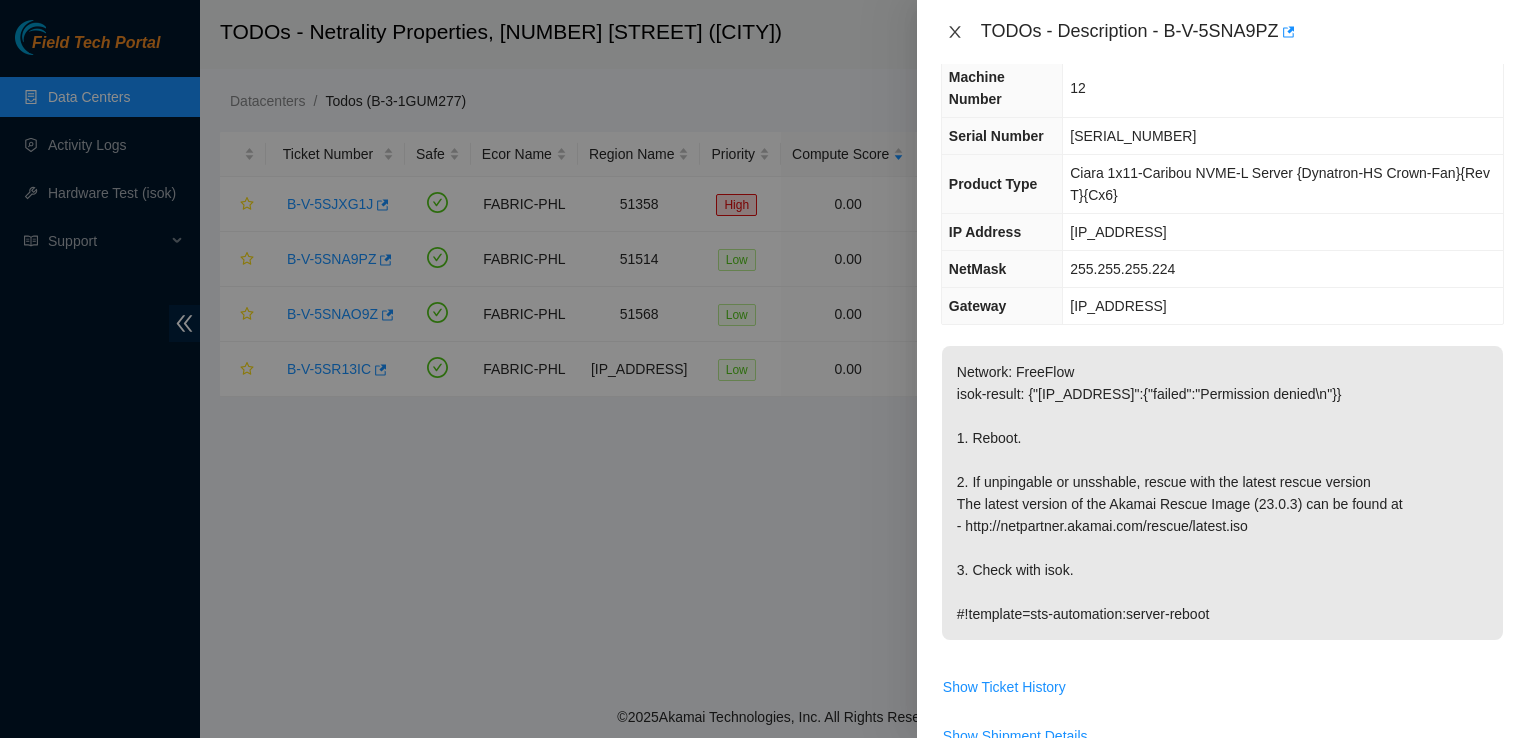 click 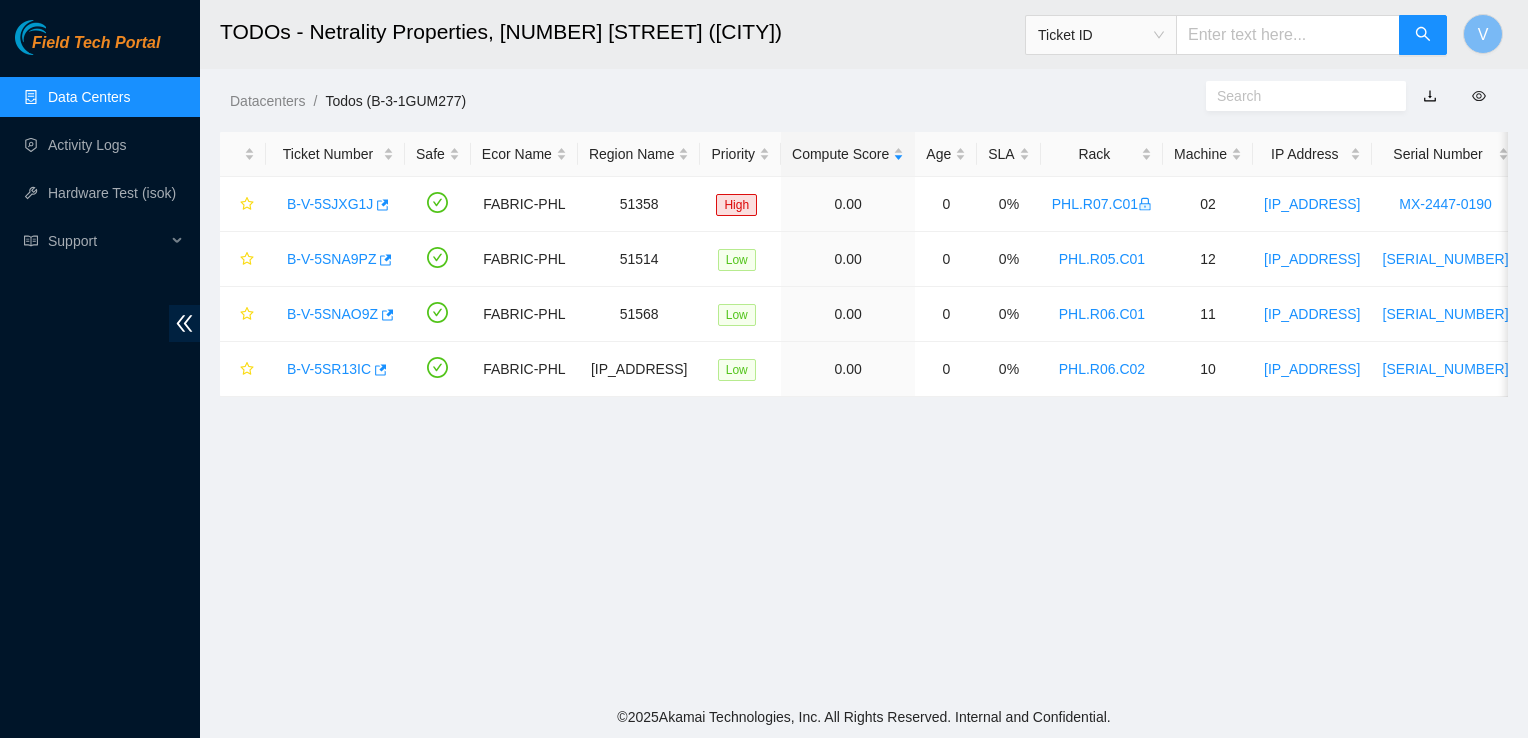 scroll, scrollTop: 148, scrollLeft: 0, axis: vertical 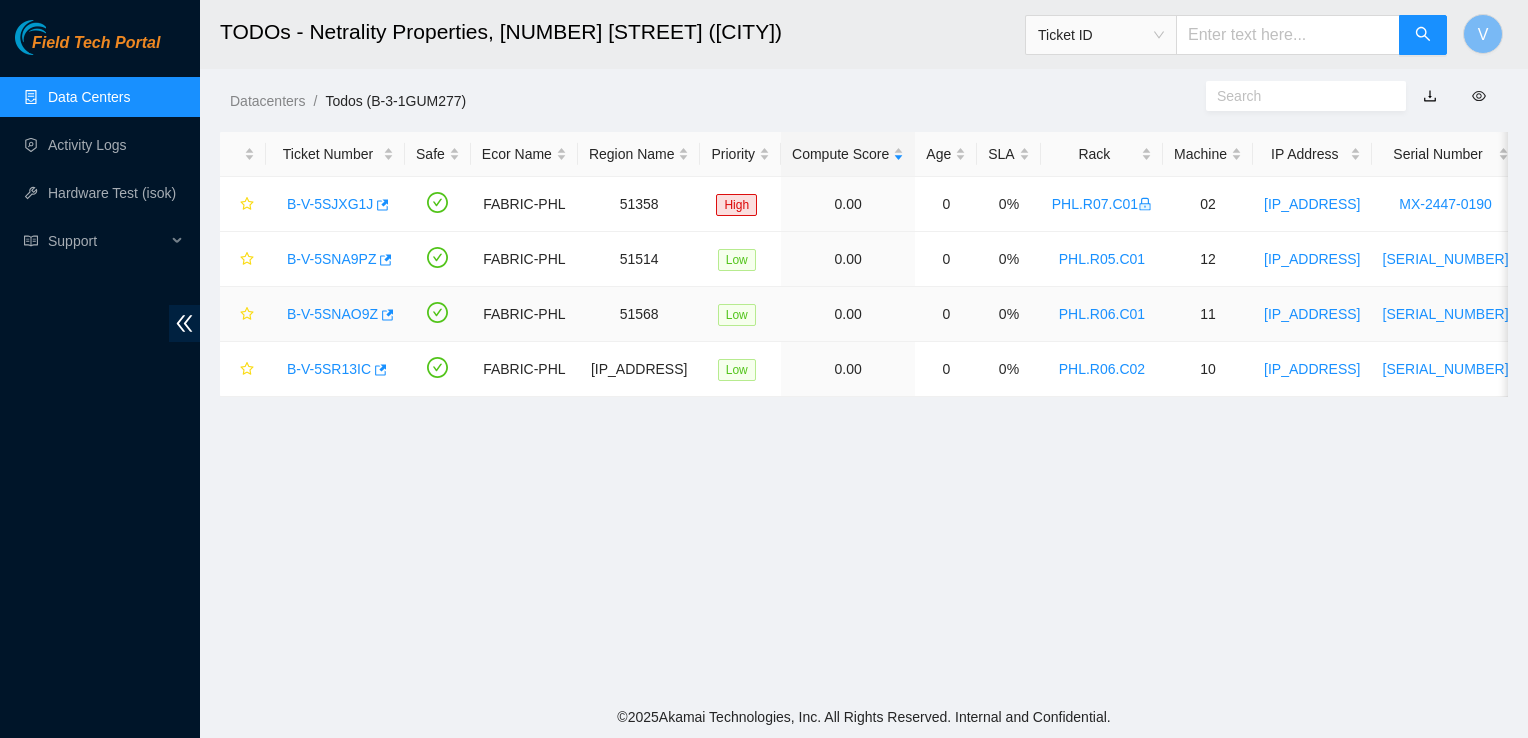 click on "B-V-5SNAO9Z" at bounding box center (332, 314) 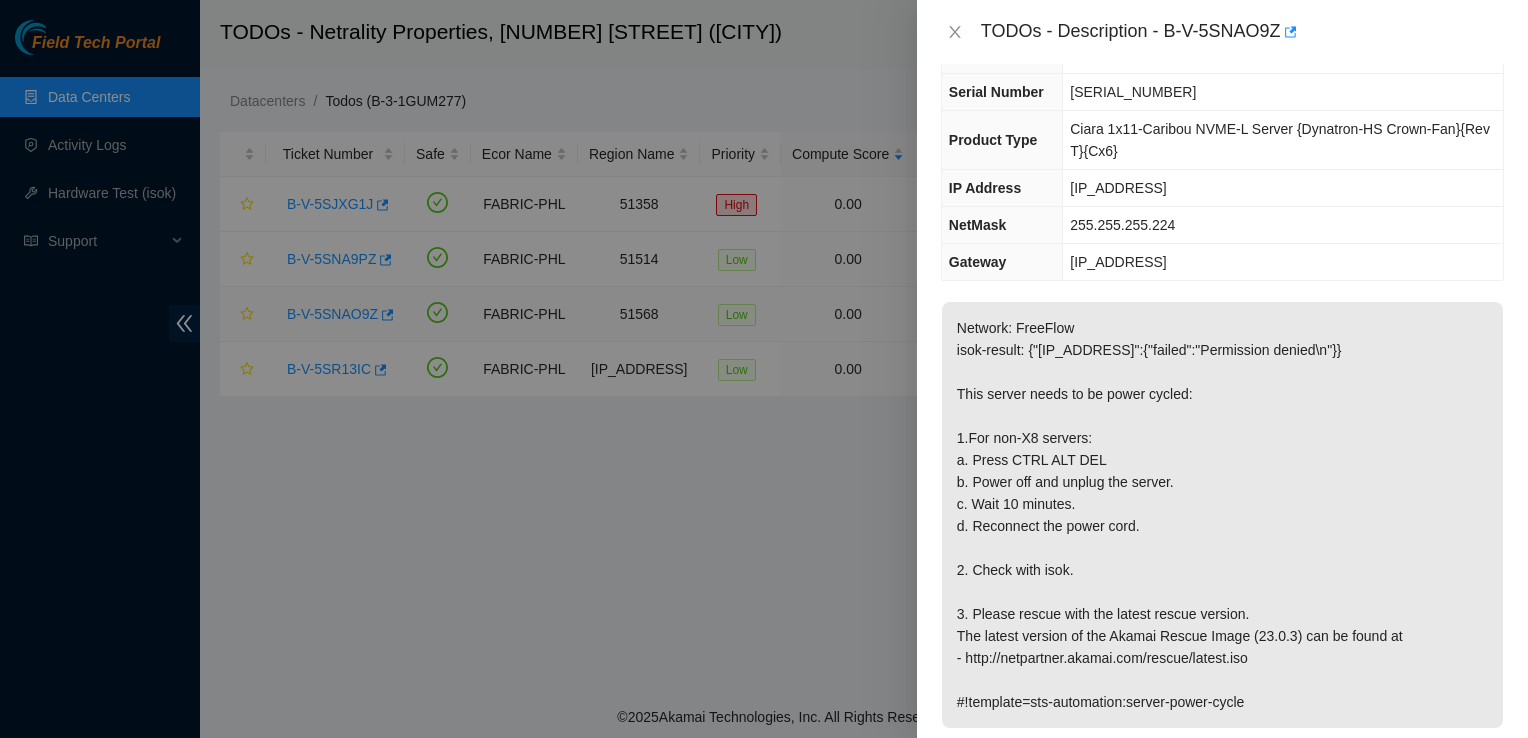 scroll, scrollTop: 104, scrollLeft: 0, axis: vertical 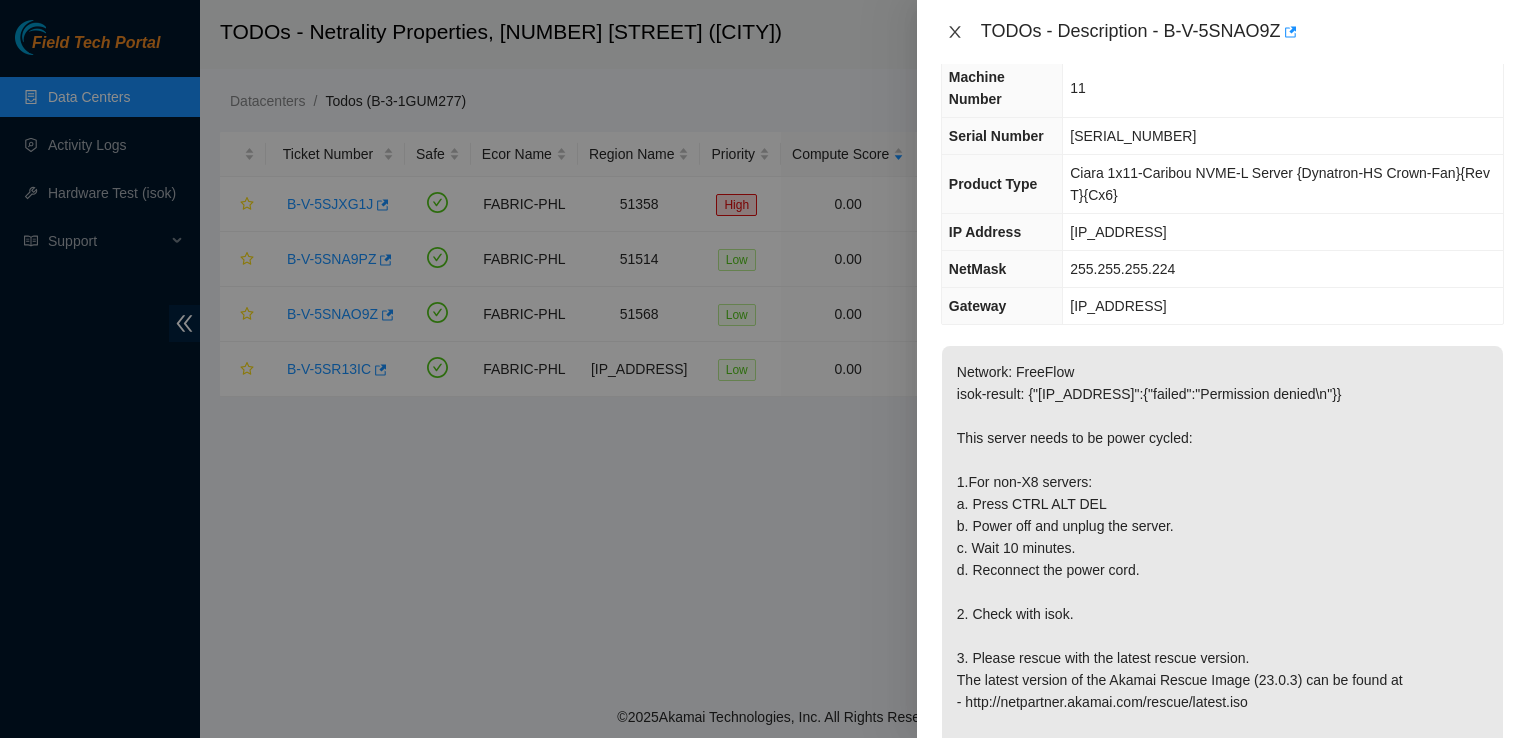 click 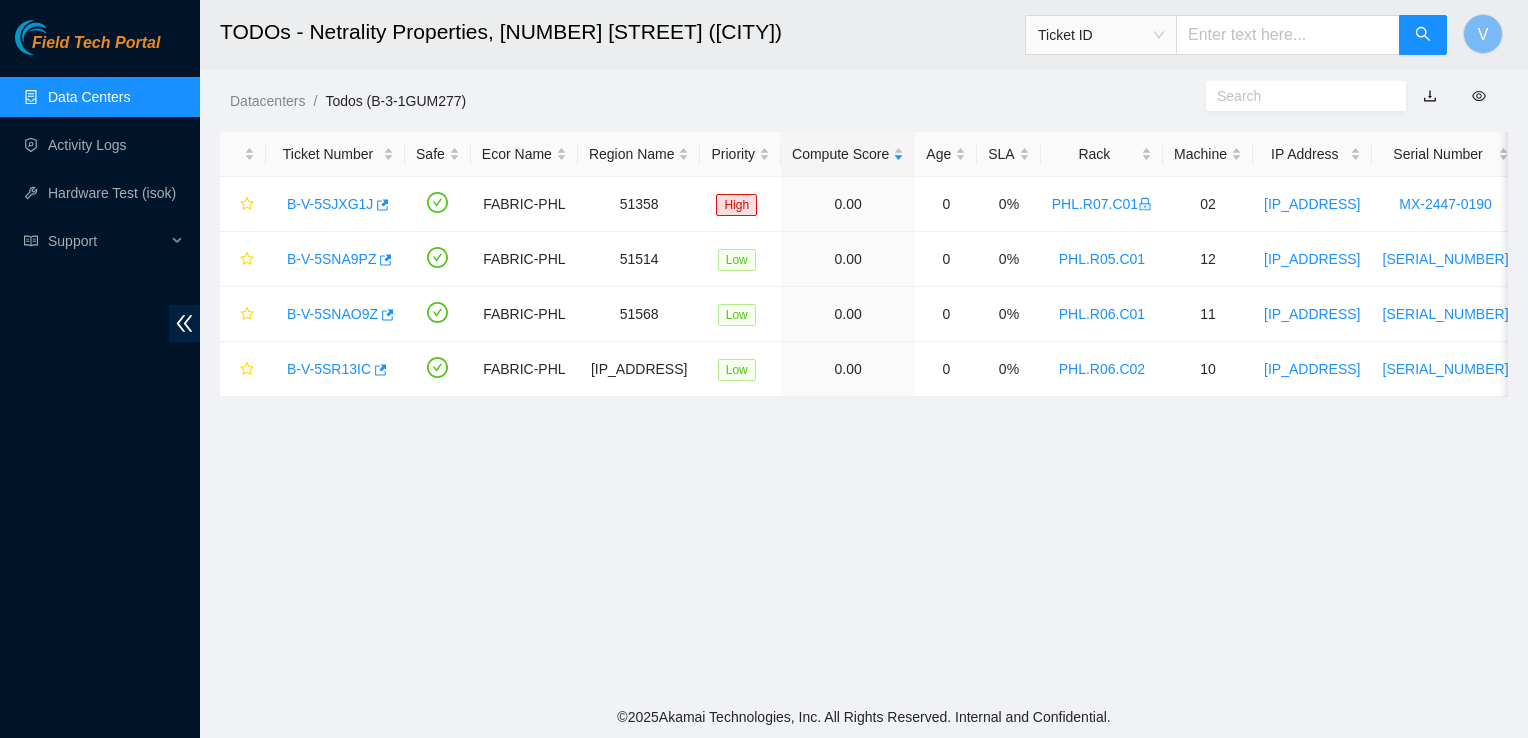 scroll, scrollTop: 148, scrollLeft: 0, axis: vertical 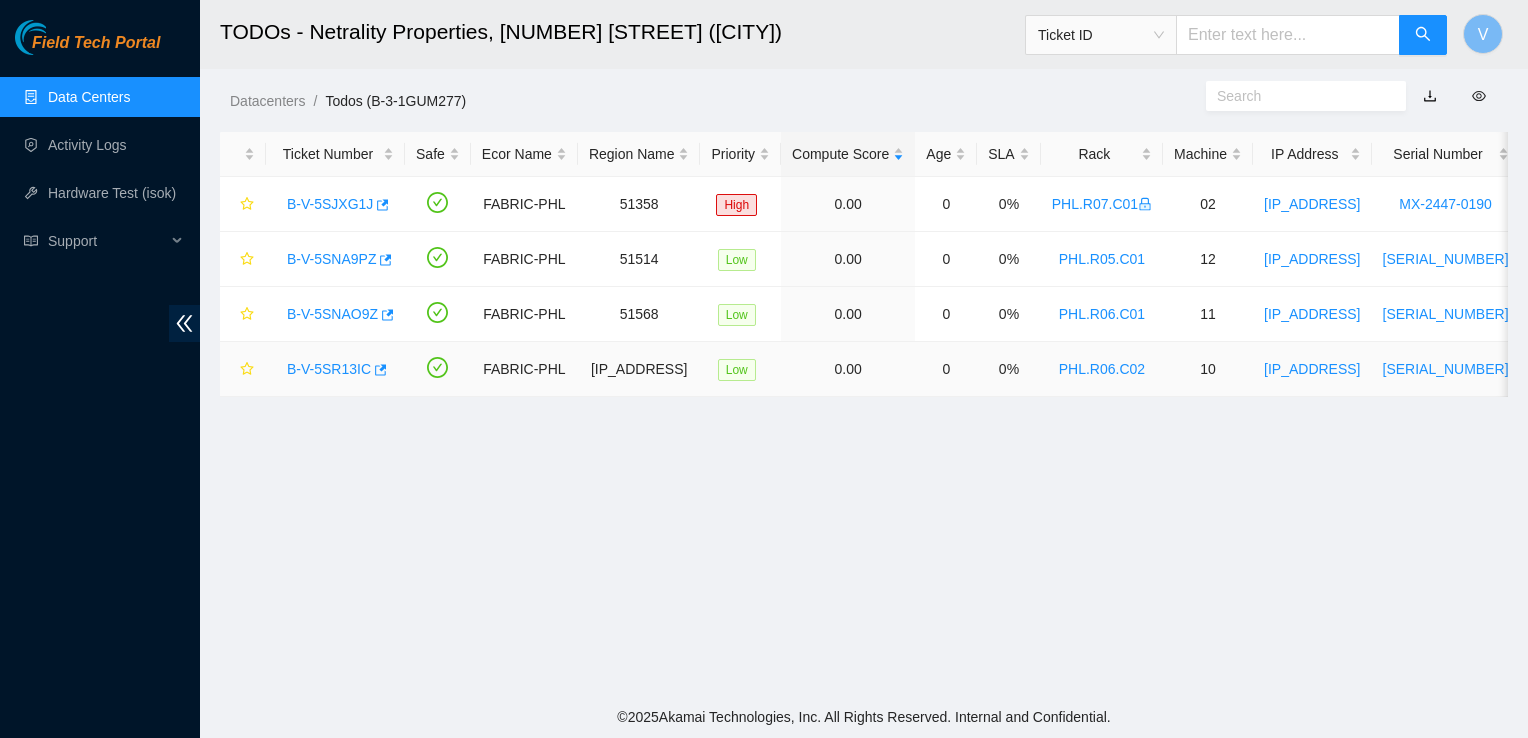 click on "B-V-5SR13IC" at bounding box center [329, 369] 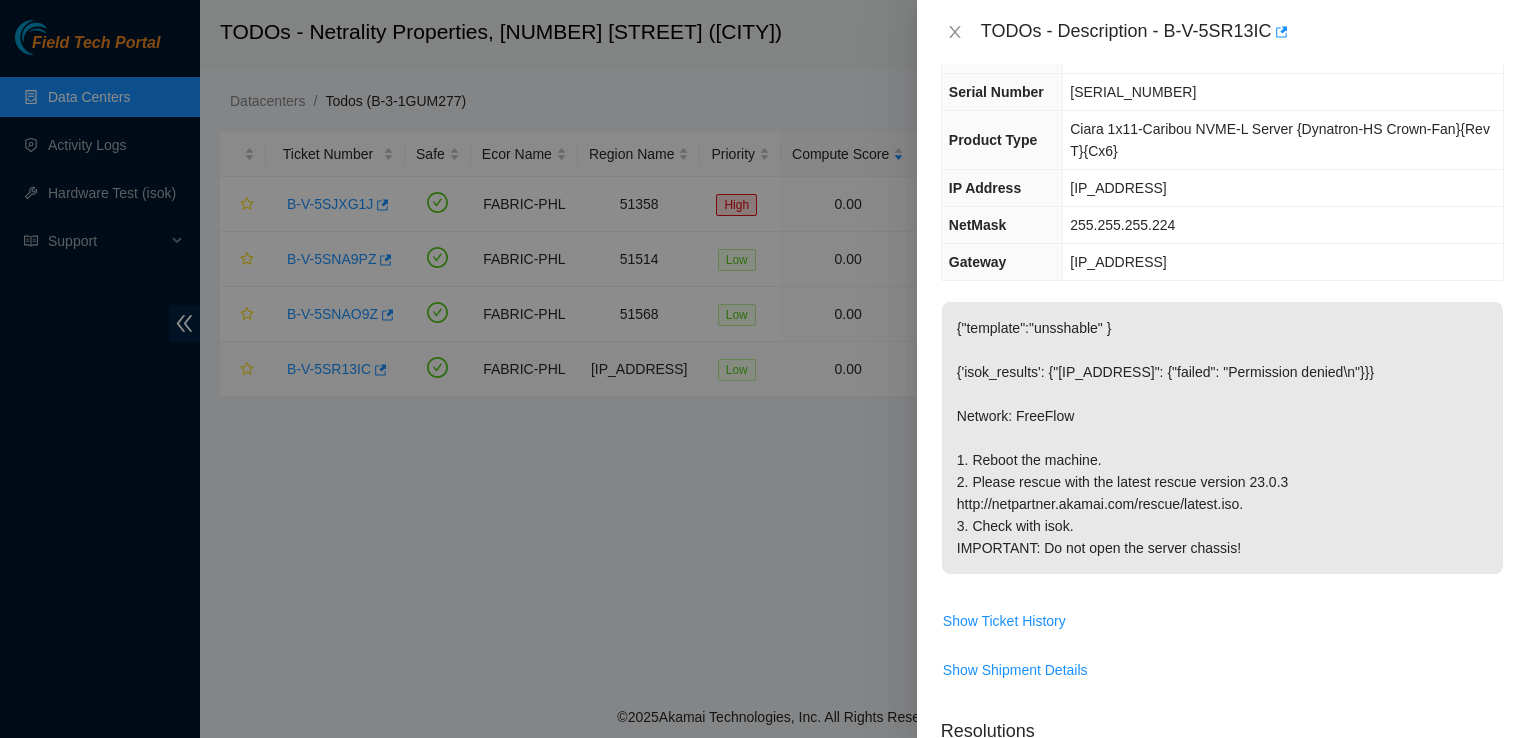 scroll, scrollTop: 104, scrollLeft: 0, axis: vertical 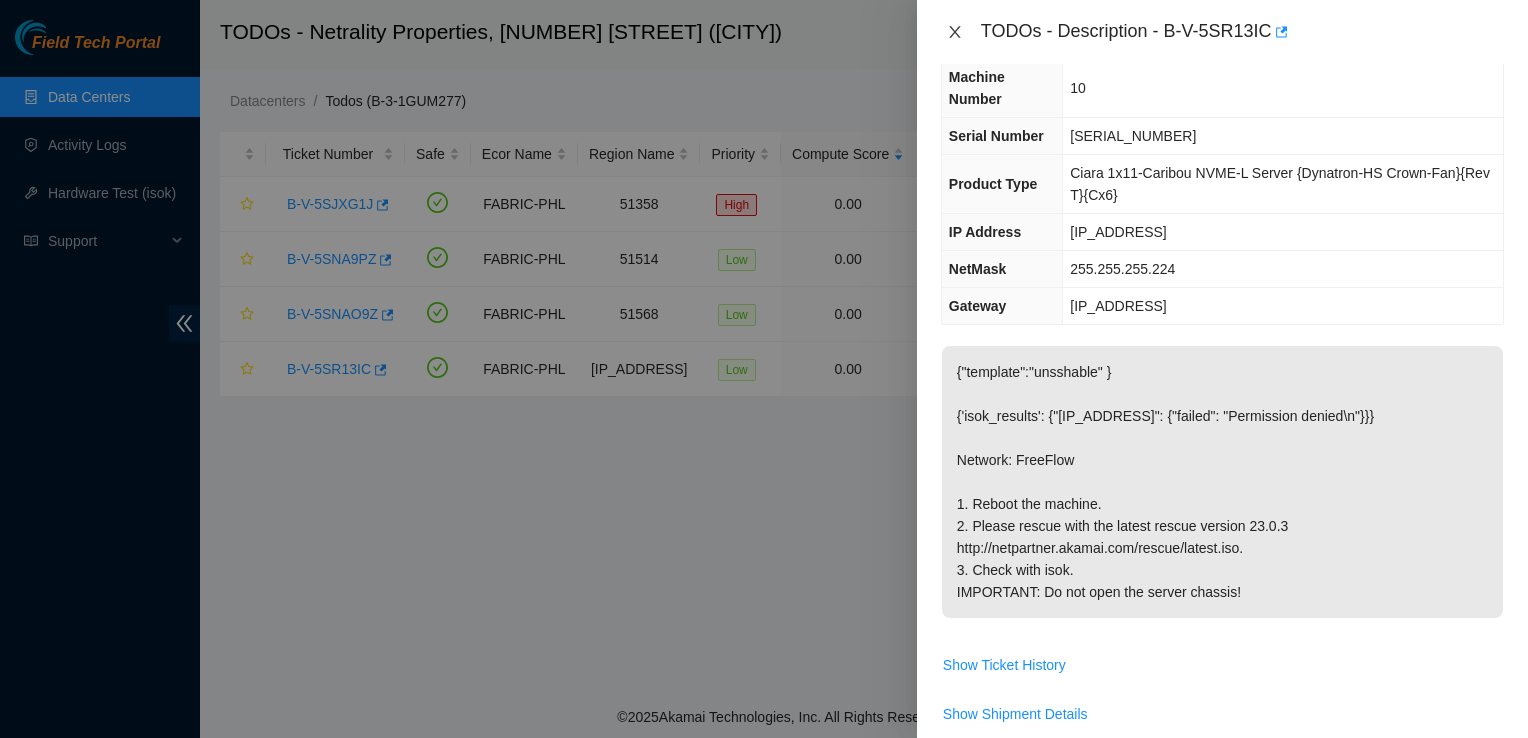 click 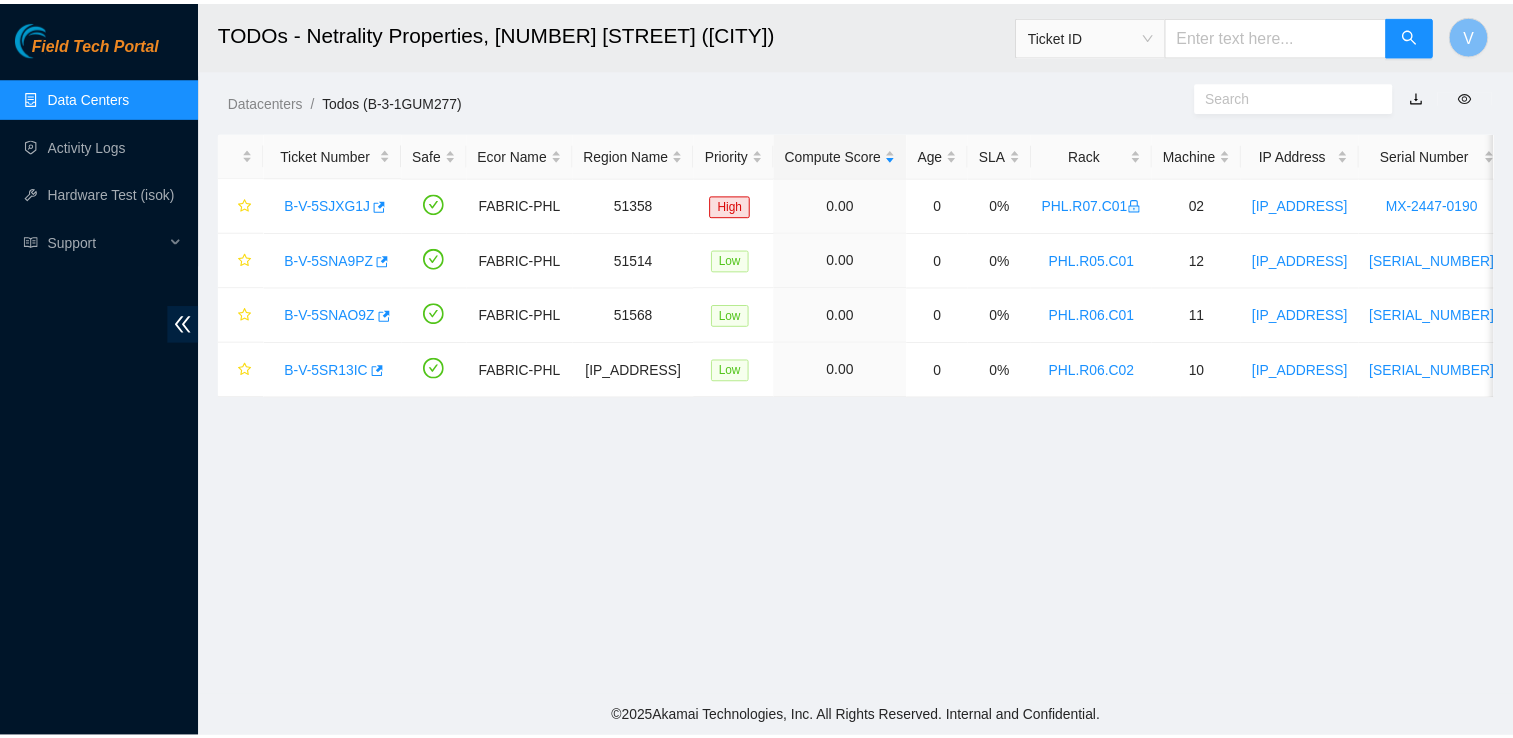 scroll, scrollTop: 148, scrollLeft: 0, axis: vertical 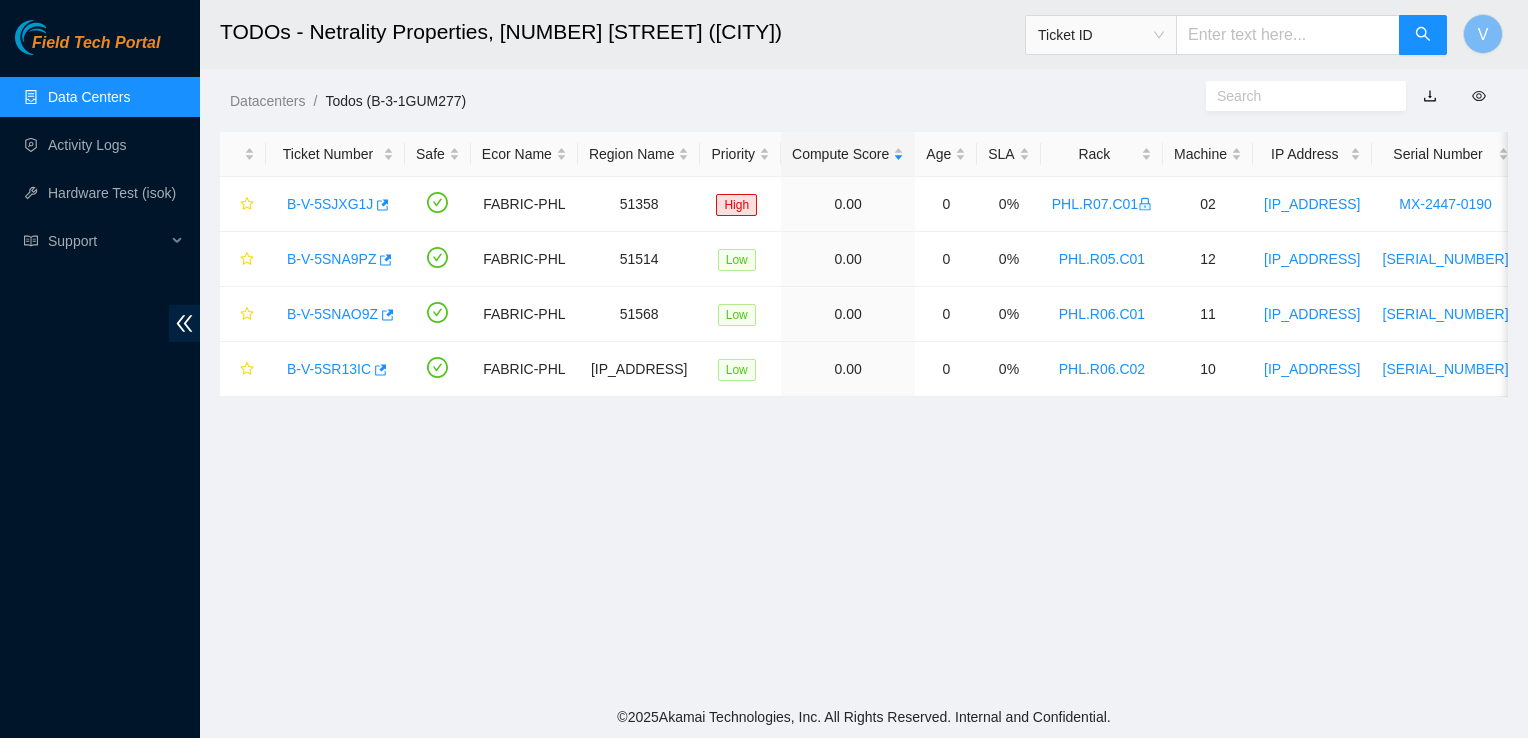 click on "Data Centers" at bounding box center (89, 97) 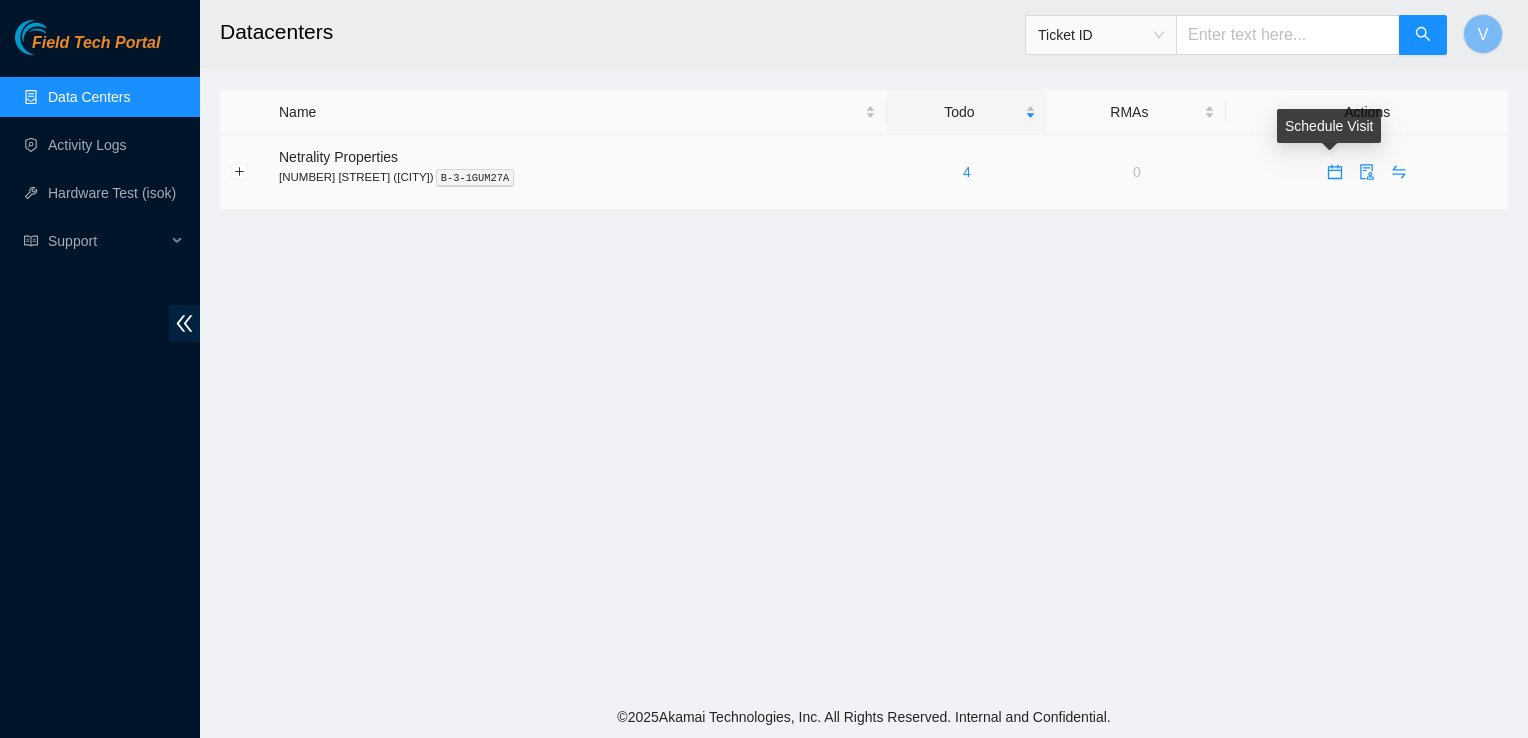 click 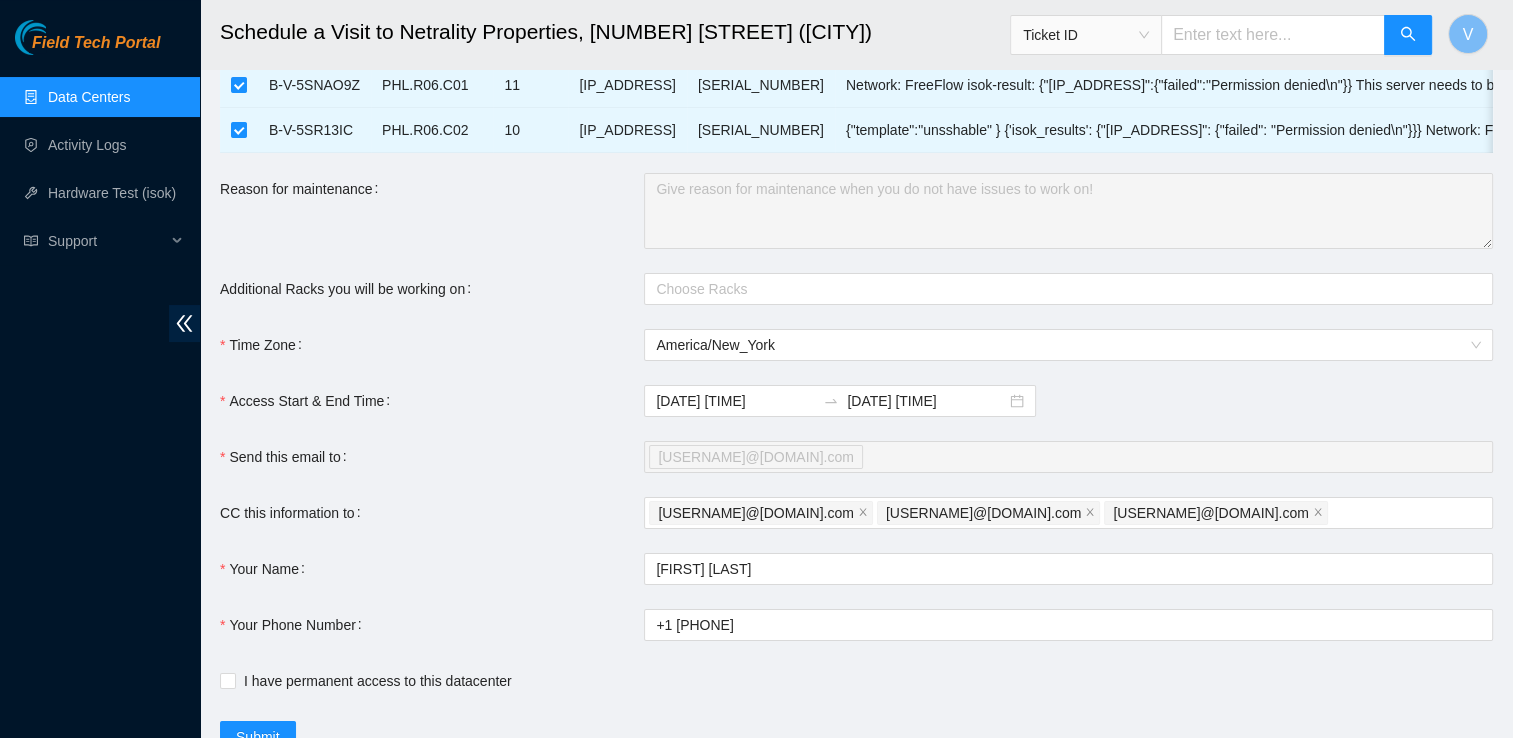 scroll, scrollTop: 298, scrollLeft: 0, axis: vertical 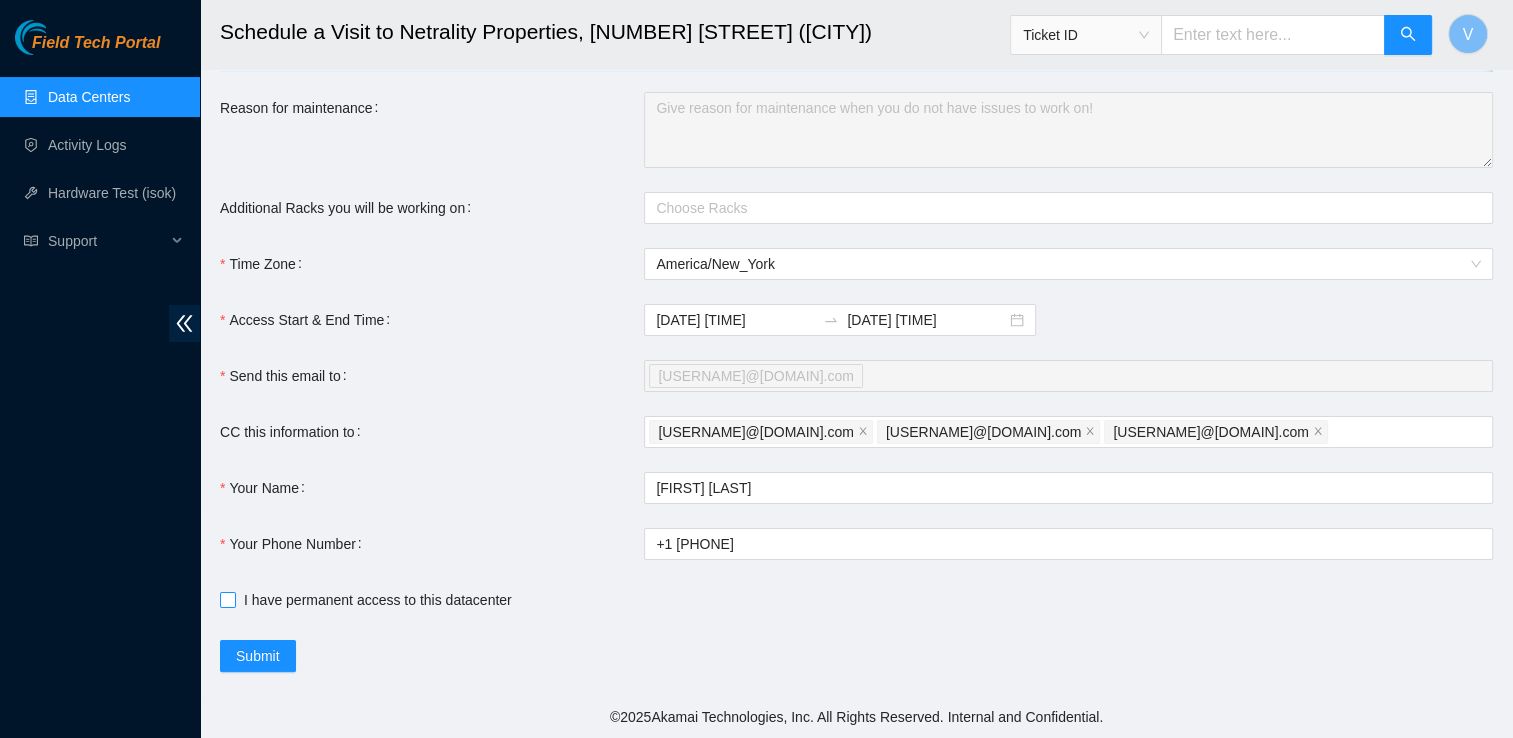 click on "I have permanent access to this datacenter" at bounding box center (378, 600) 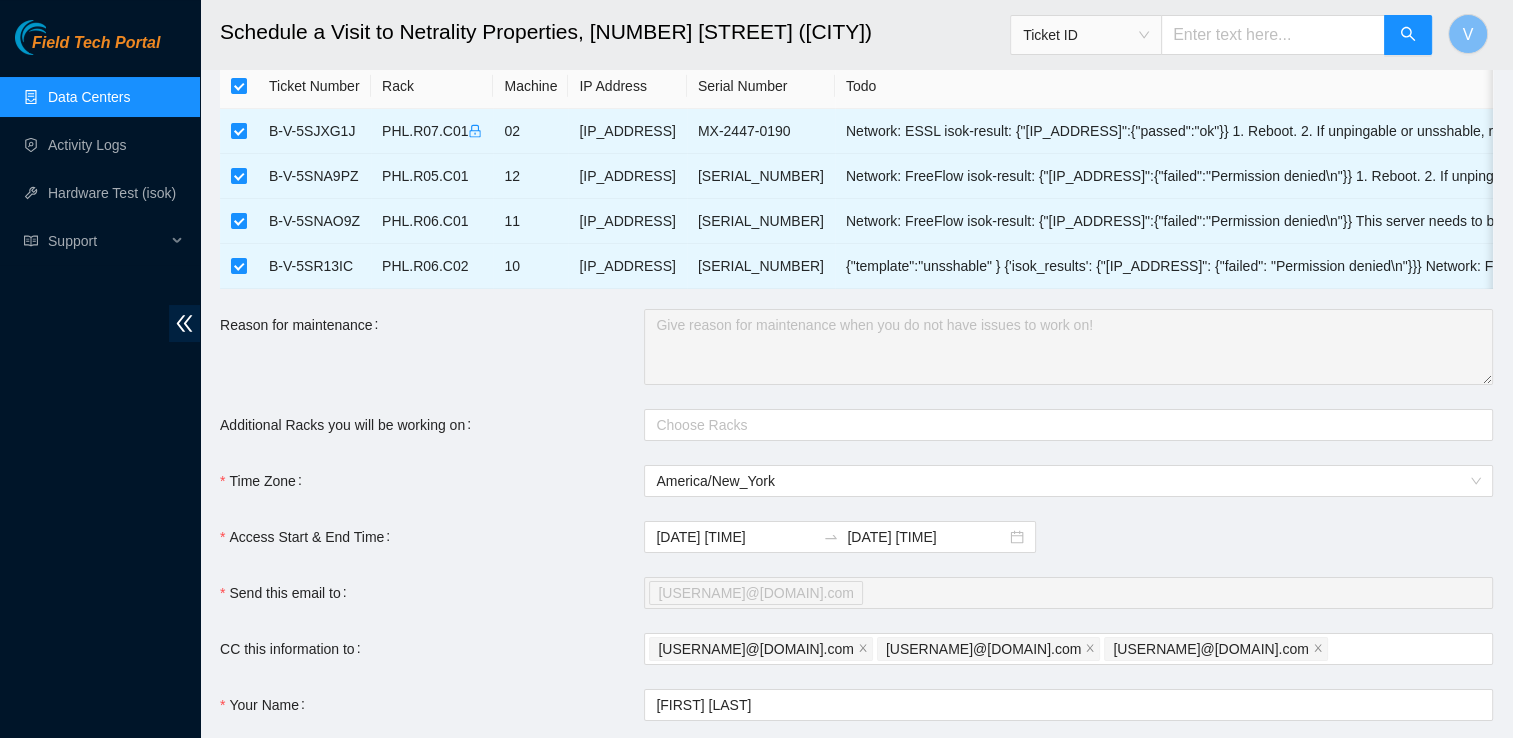 scroll, scrollTop: 0, scrollLeft: 0, axis: both 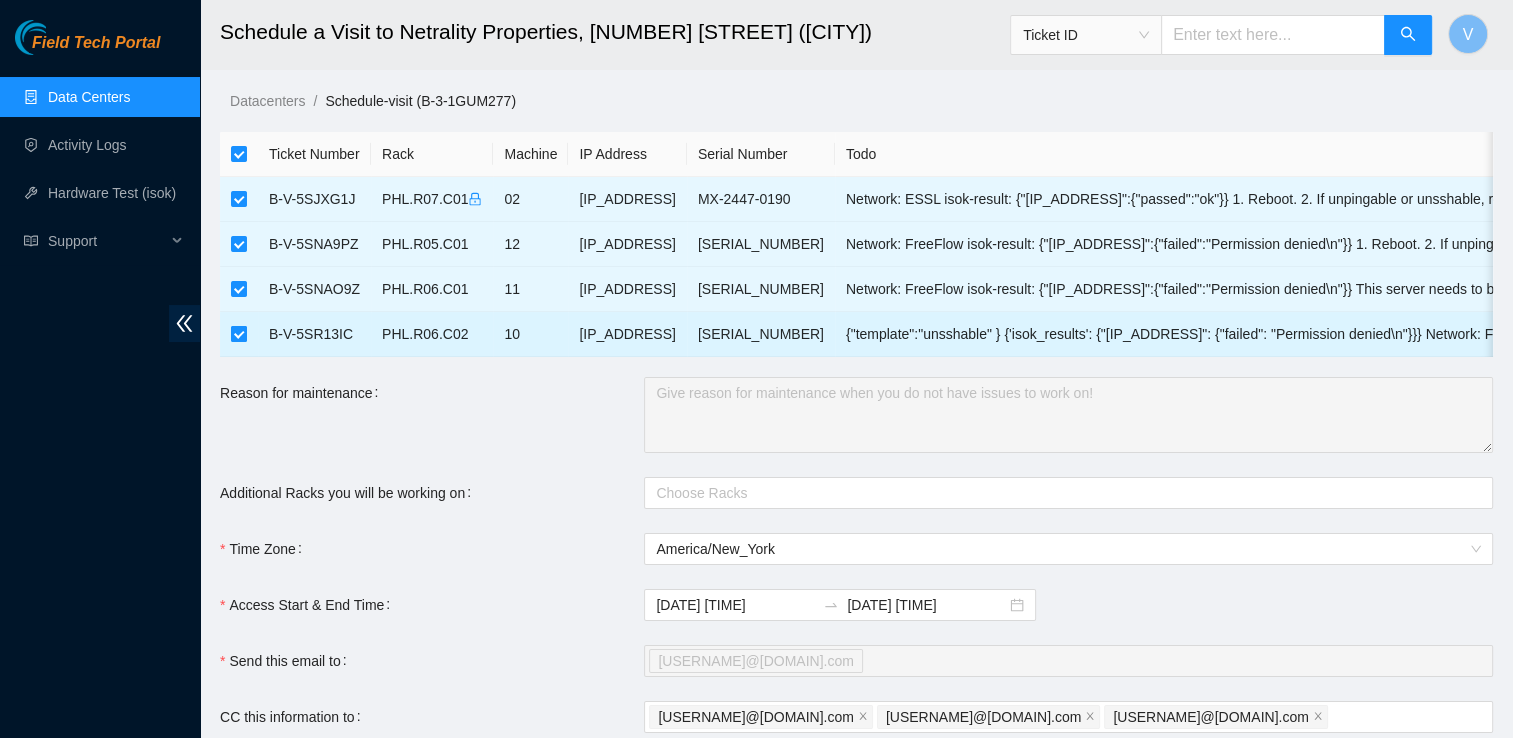 click at bounding box center (239, 334) 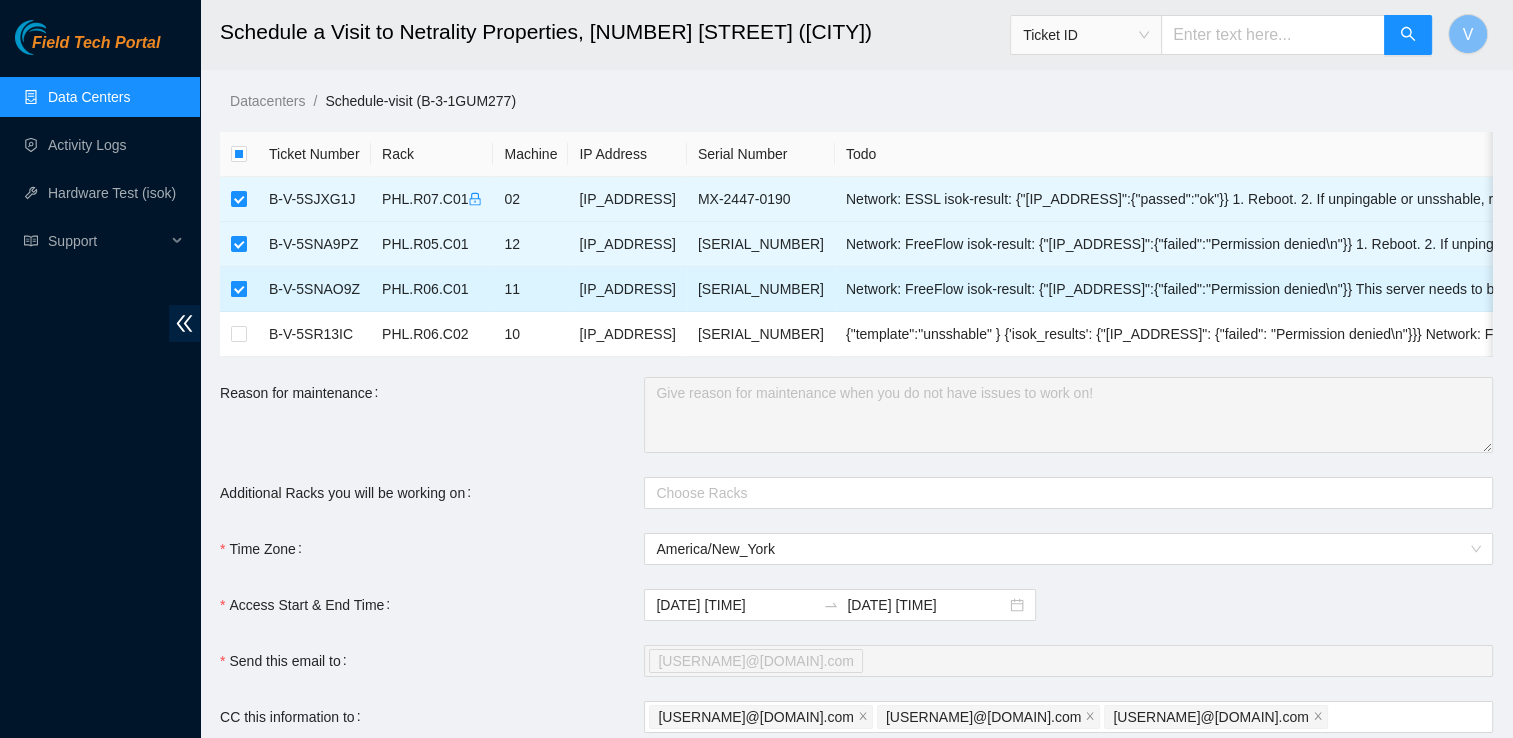 click at bounding box center (239, 289) 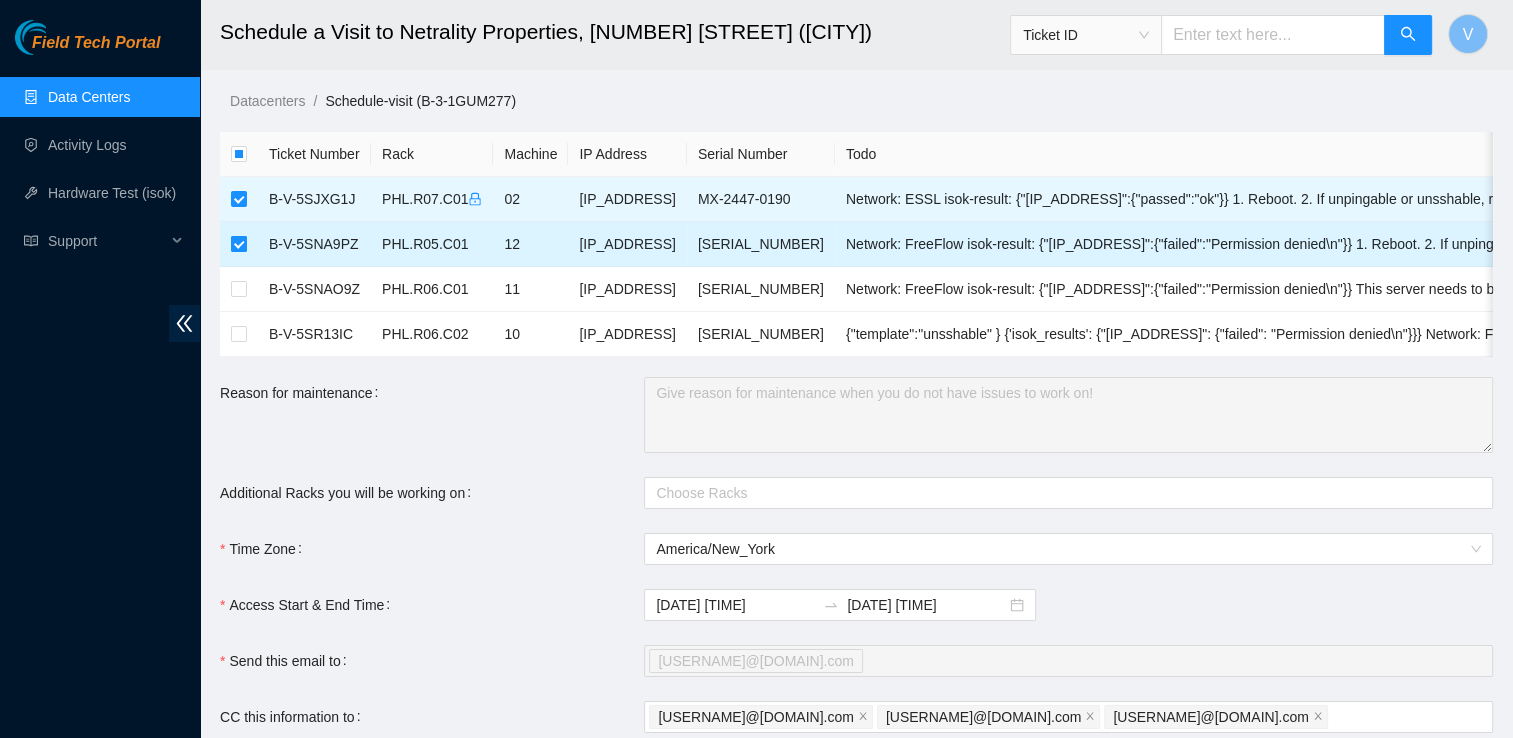 click at bounding box center [239, 244] 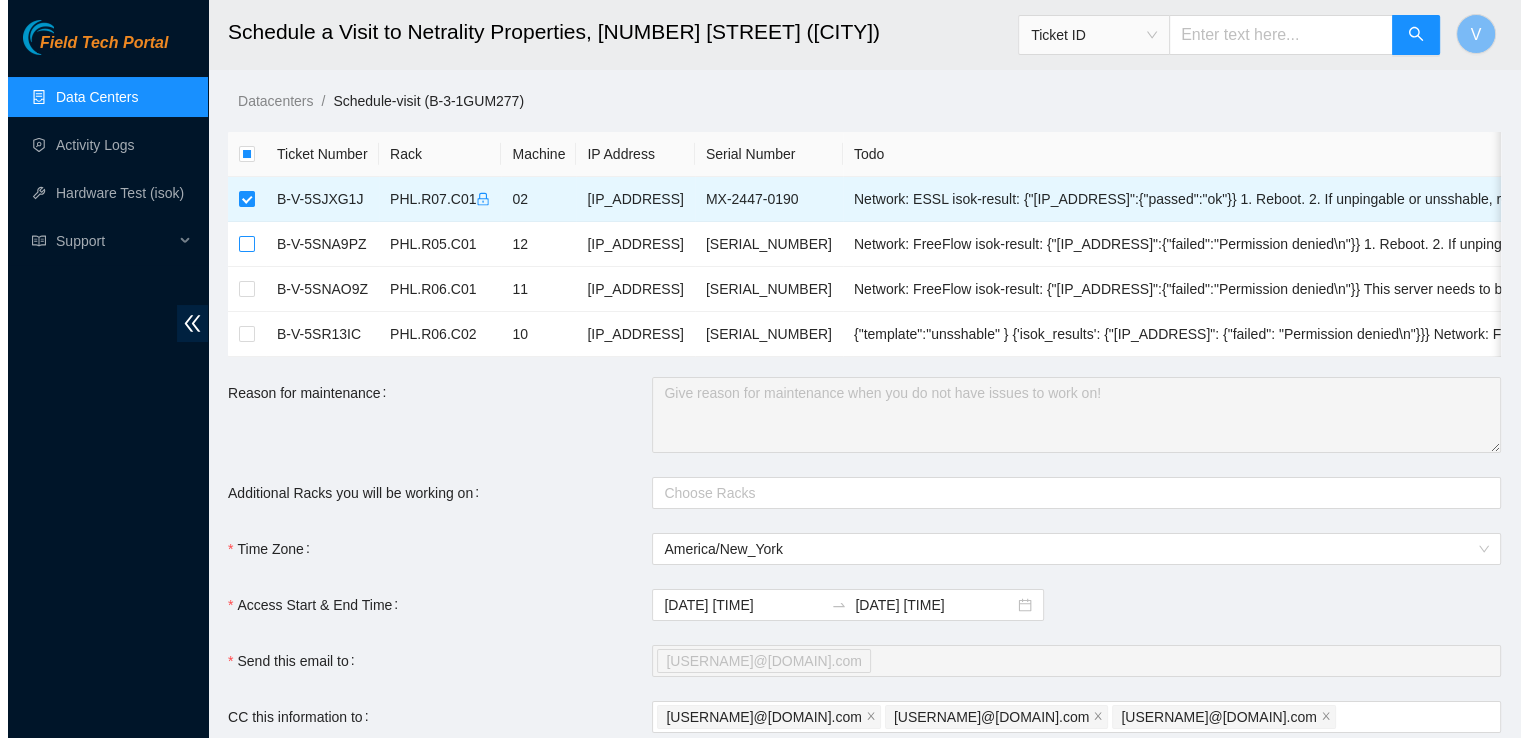 scroll, scrollTop: 298, scrollLeft: 0, axis: vertical 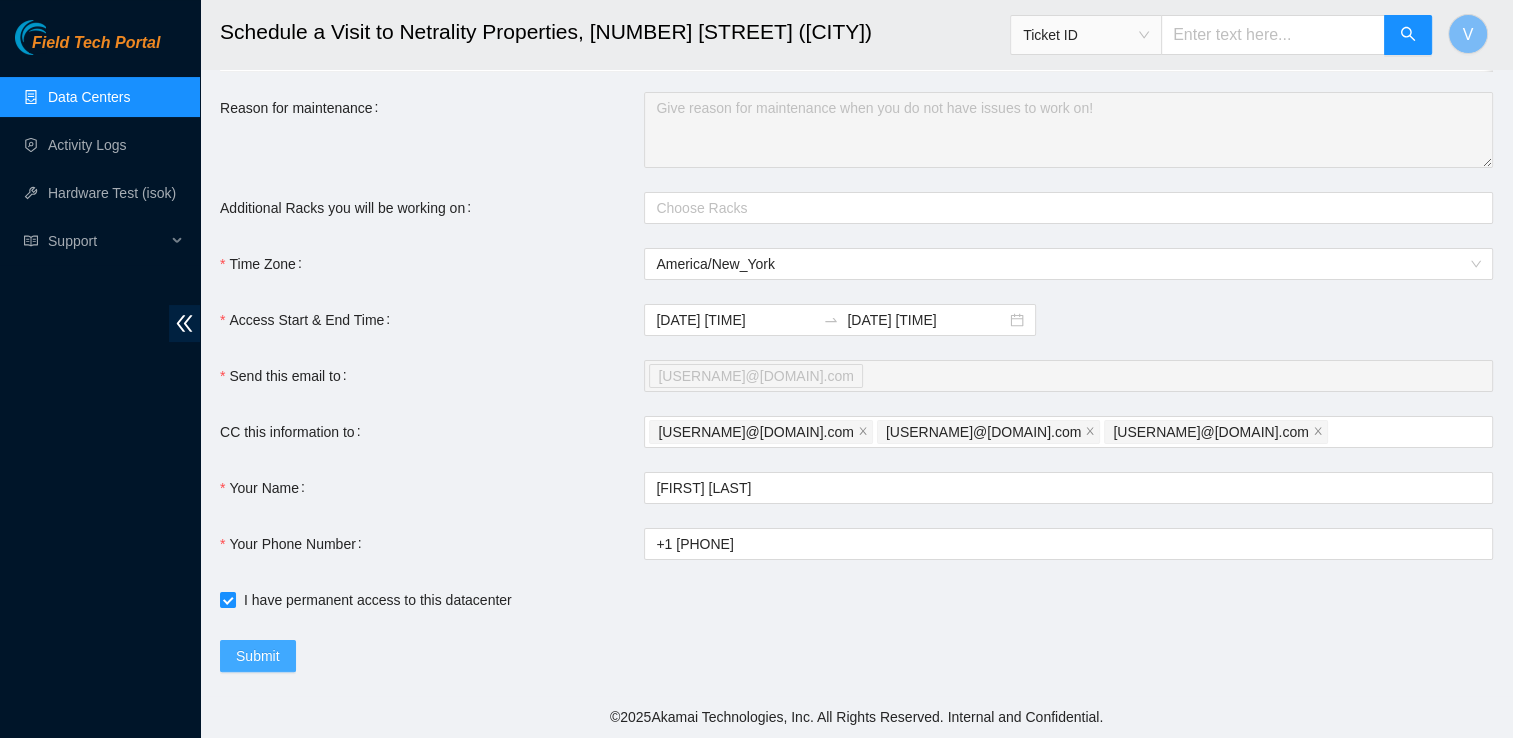 click on "Submit" at bounding box center (258, 656) 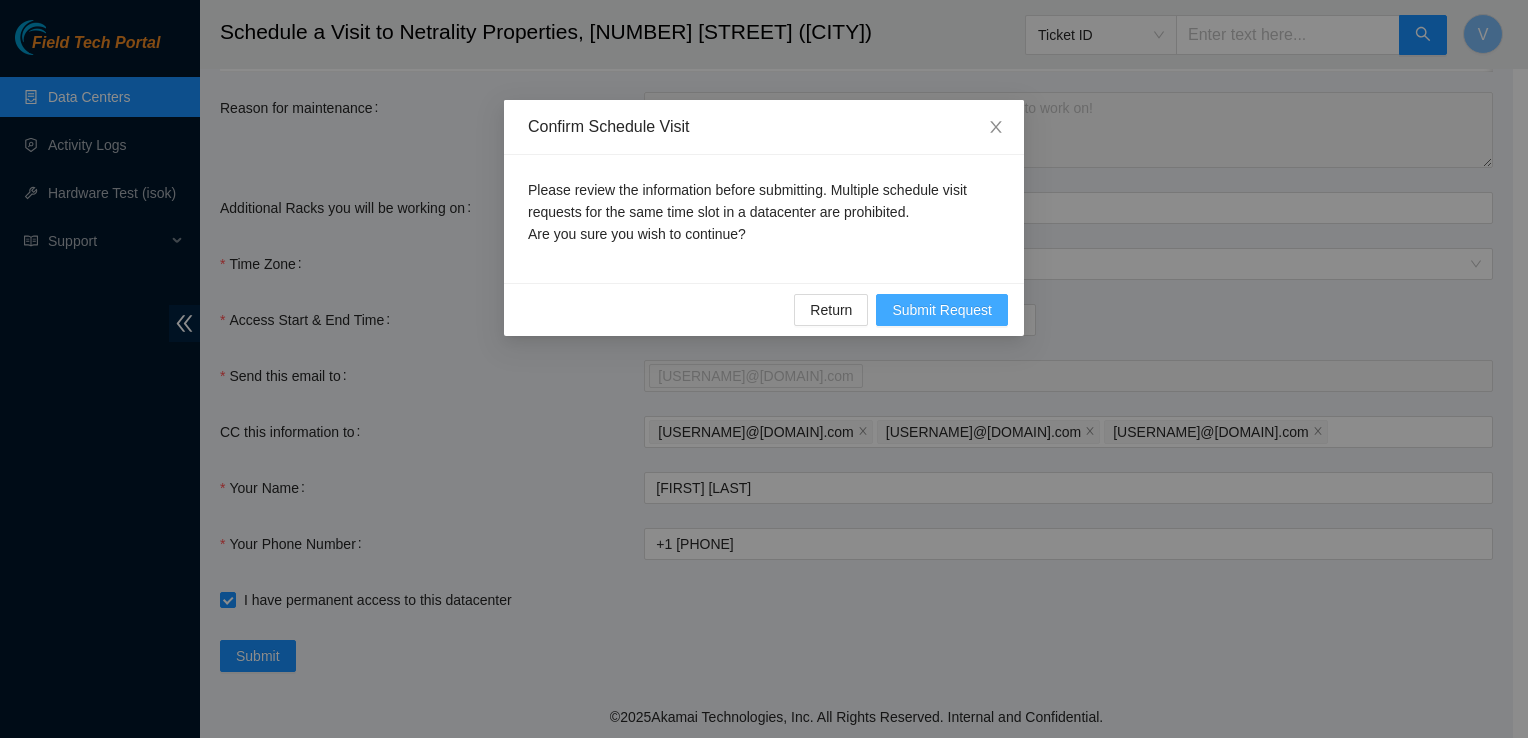 click on "Submit Request" at bounding box center (942, 310) 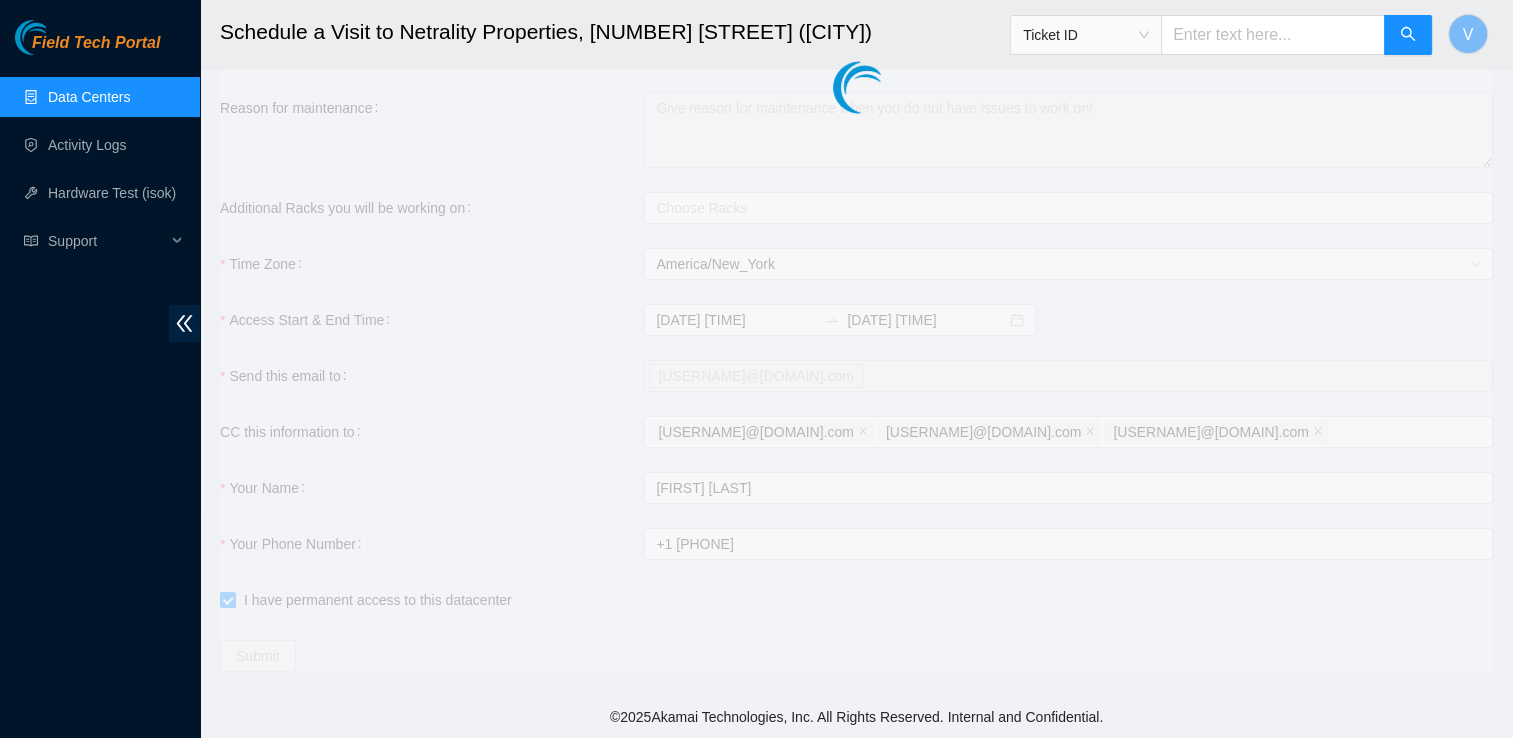 type 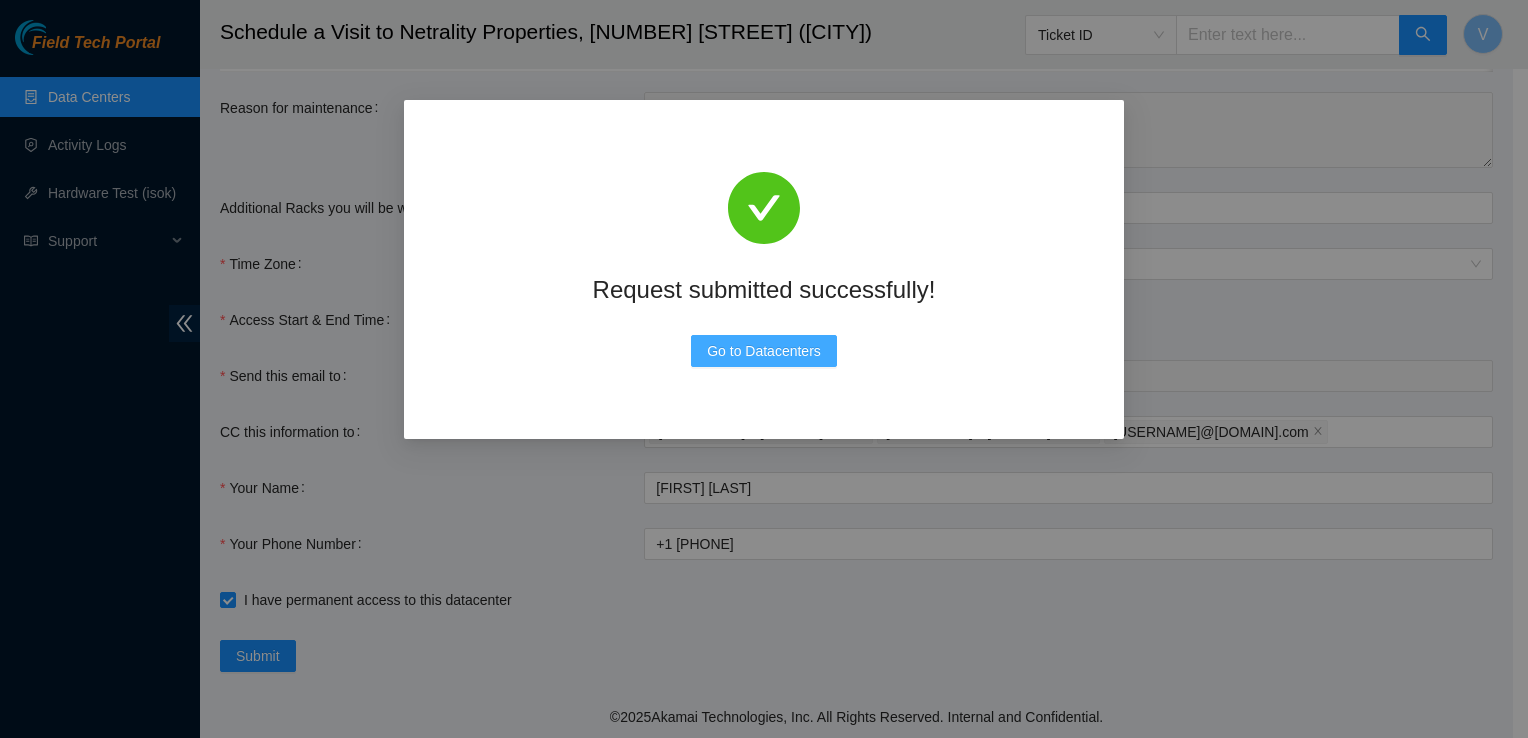click on "Go to Datacenters" at bounding box center (764, 351) 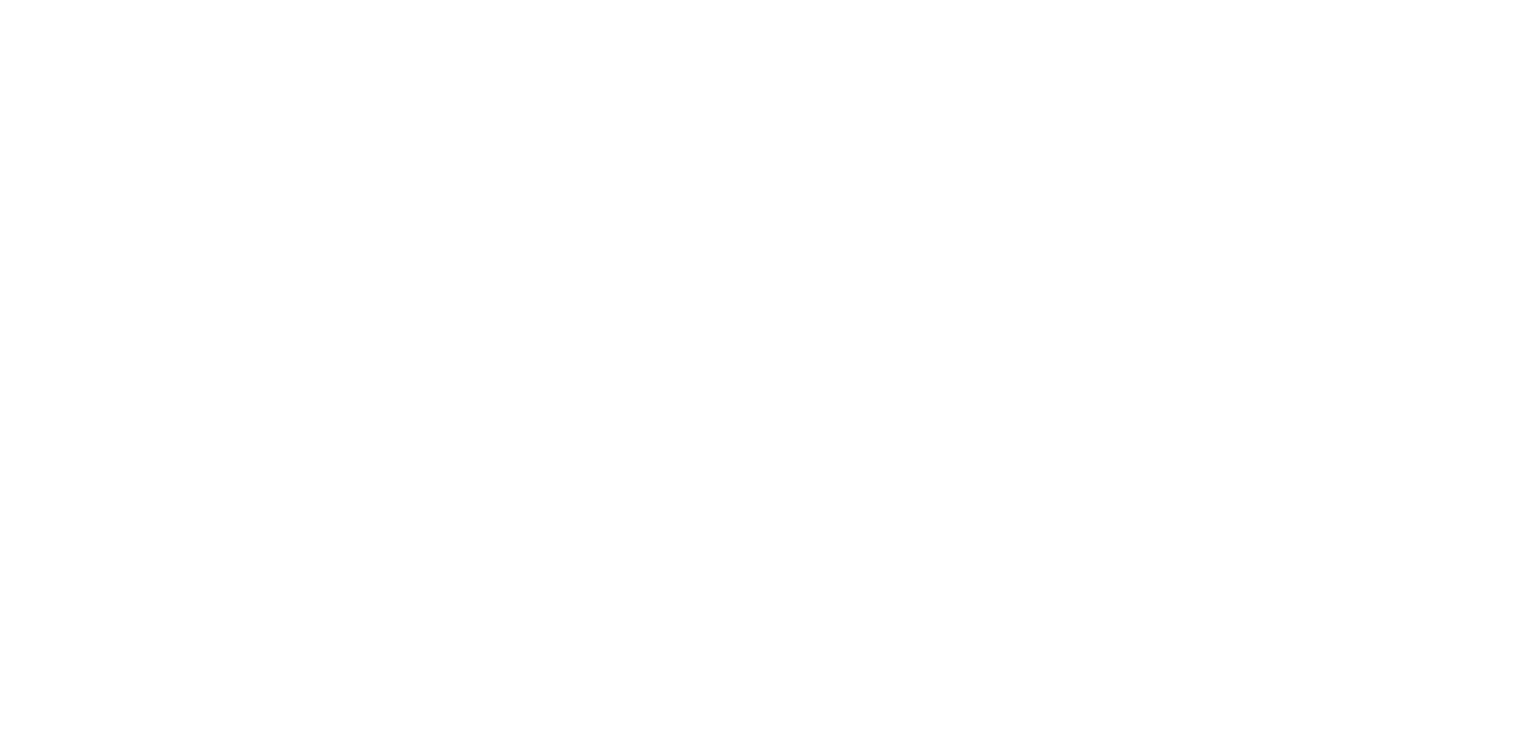 scroll, scrollTop: 0, scrollLeft: 0, axis: both 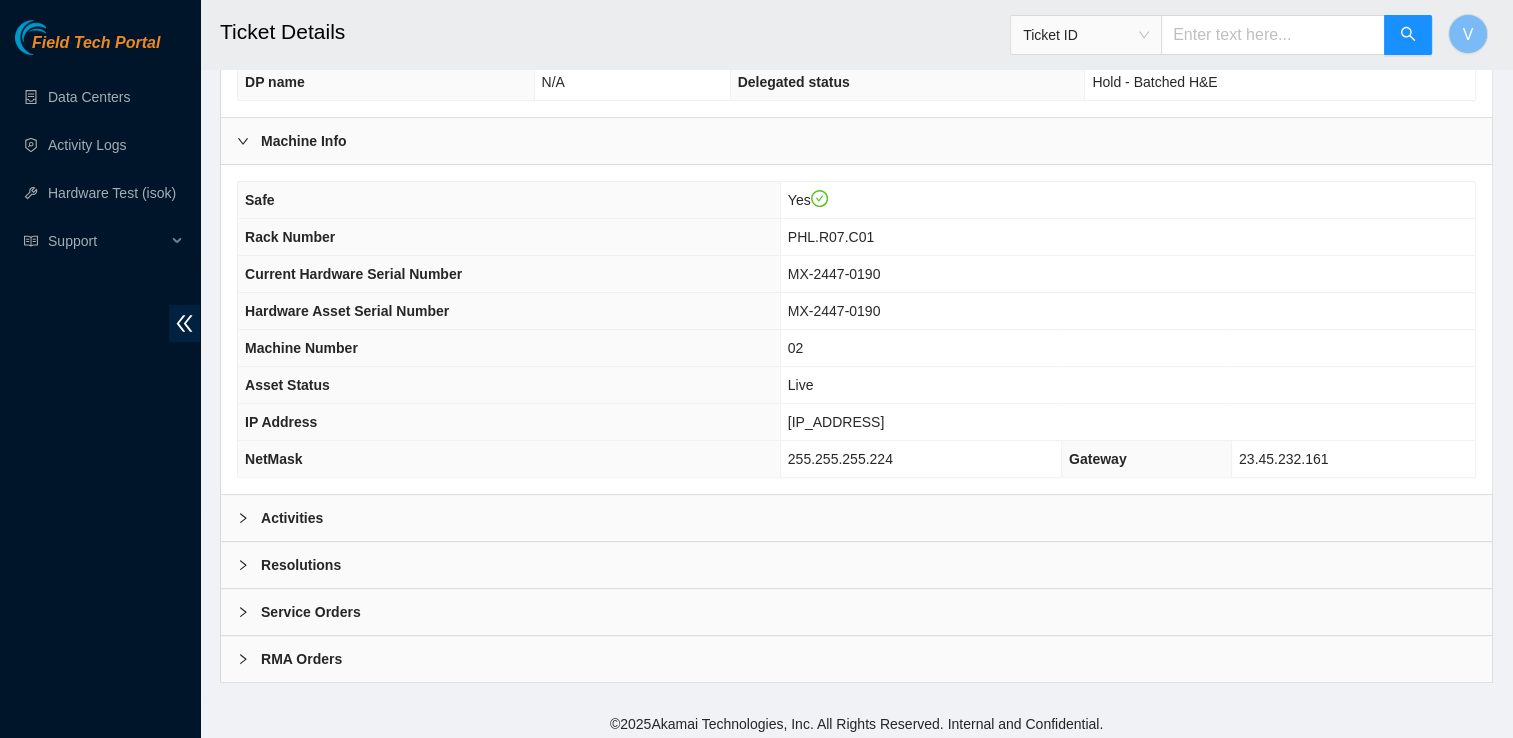 click on "Activities" at bounding box center [292, 518] 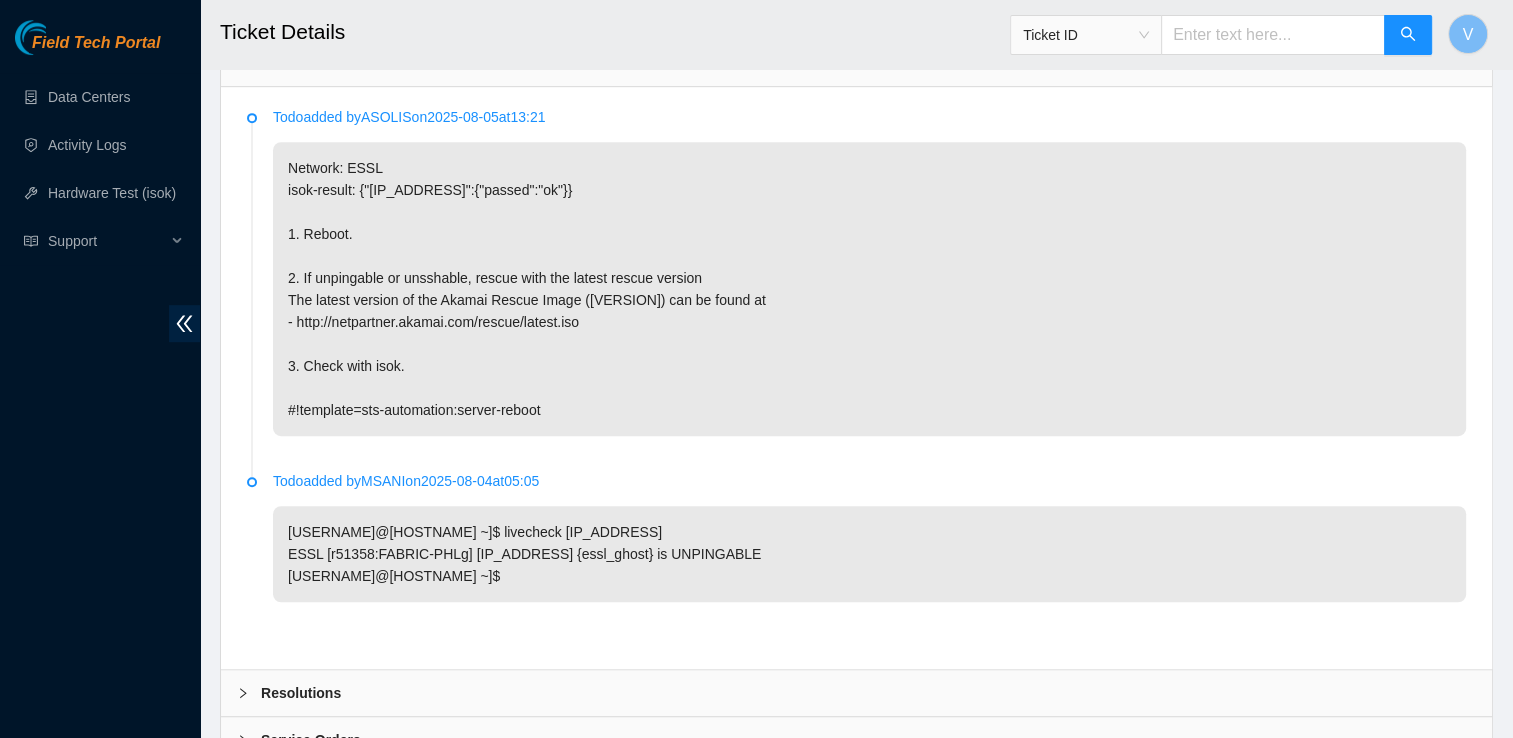 scroll, scrollTop: 1052, scrollLeft: 0, axis: vertical 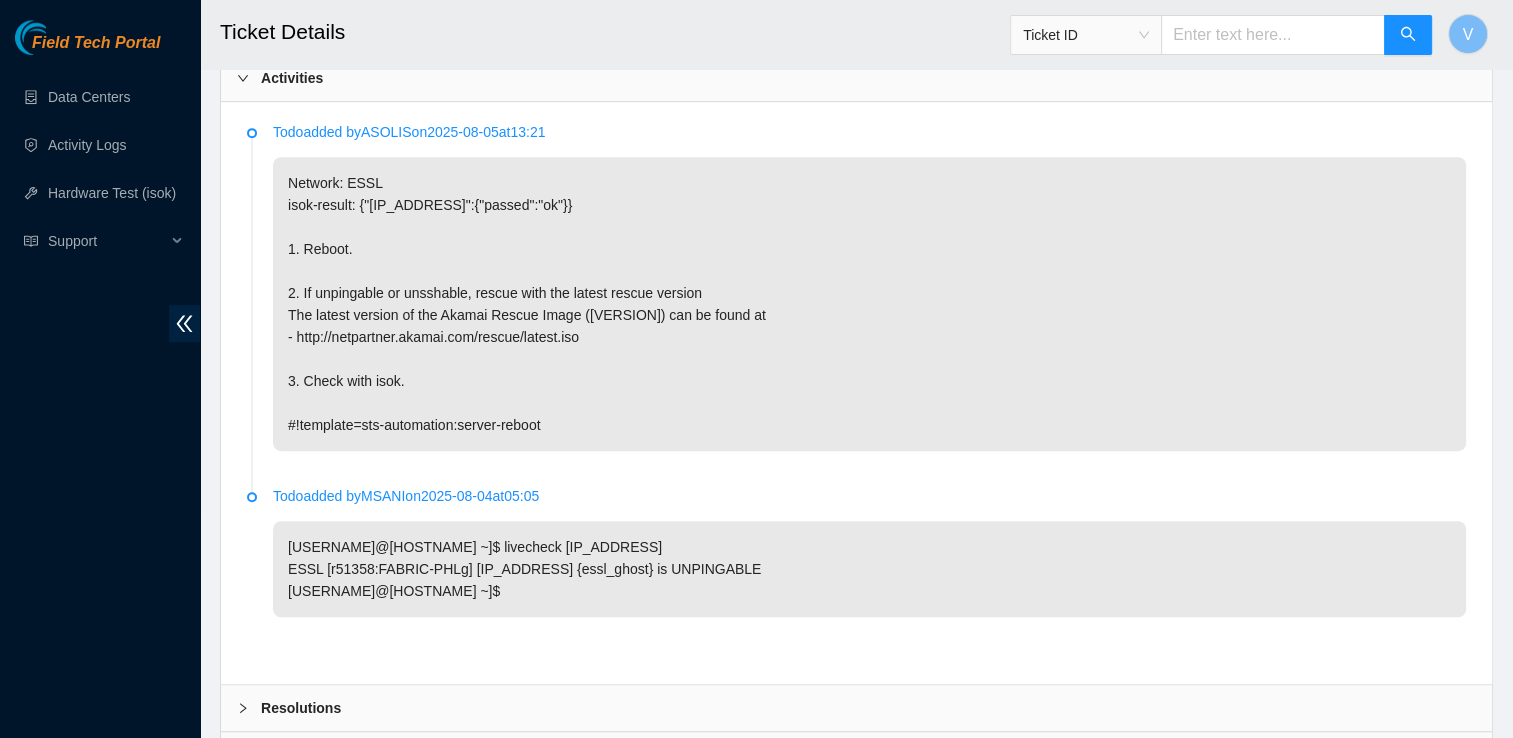 click on "Activities" at bounding box center (292, 78) 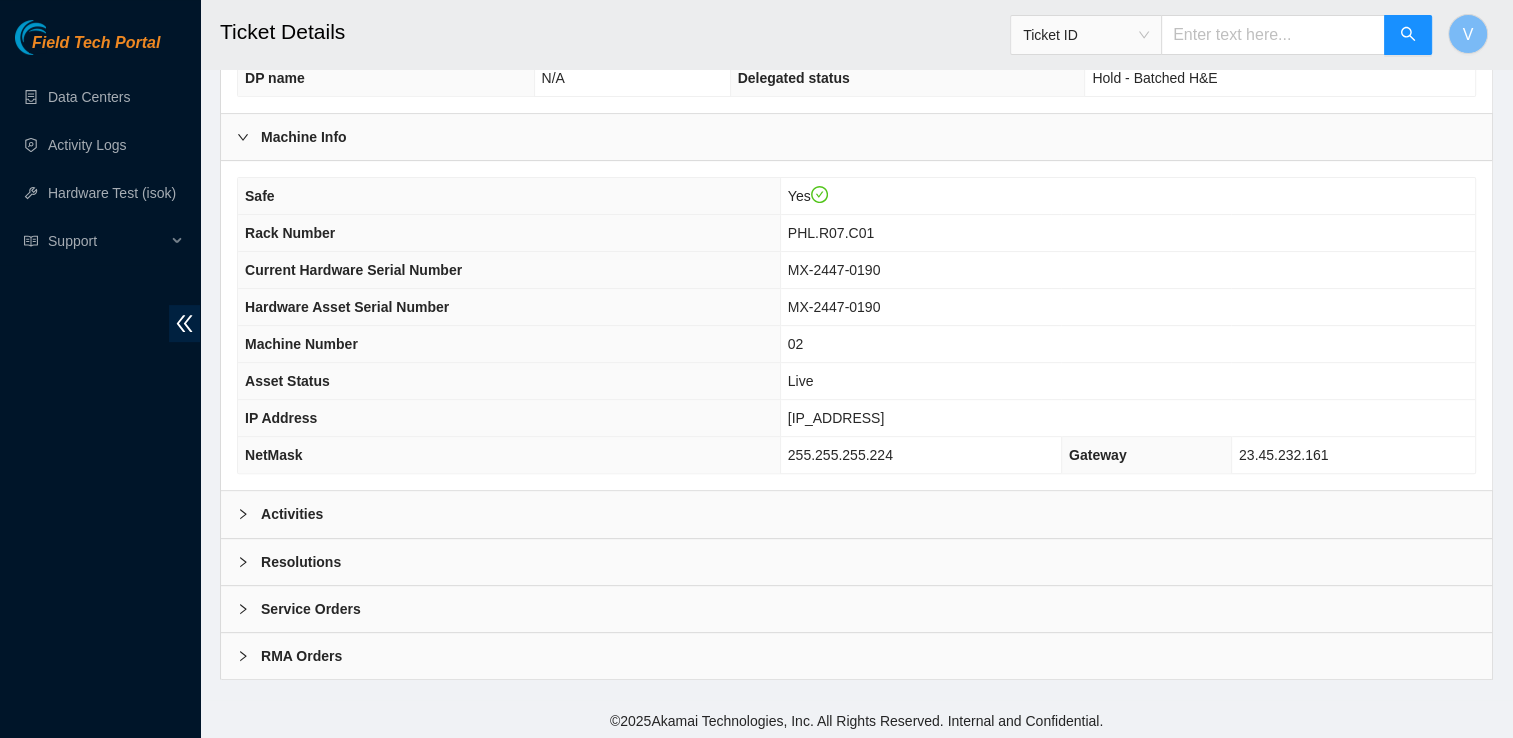 scroll, scrollTop: 612, scrollLeft: 0, axis: vertical 